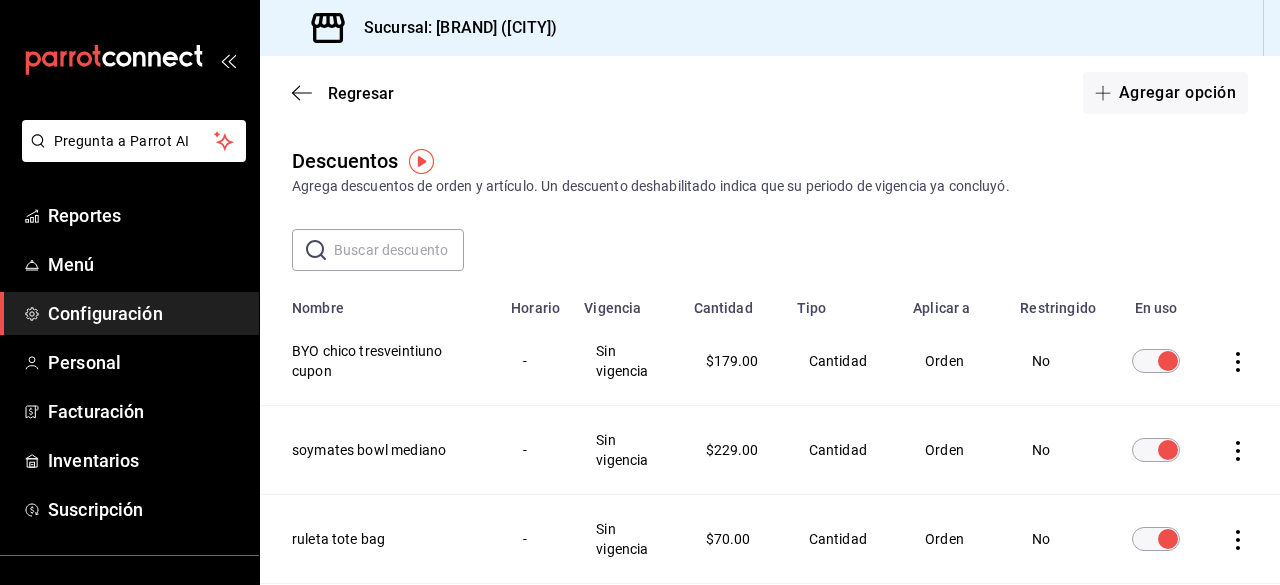scroll, scrollTop: 0, scrollLeft: 0, axis: both 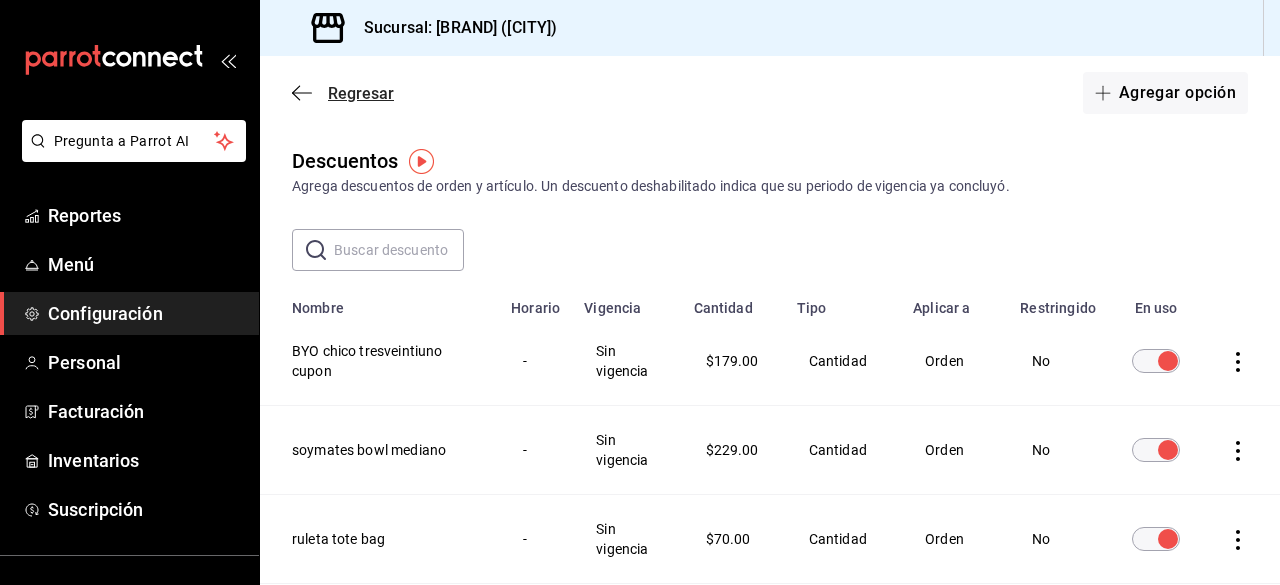 click 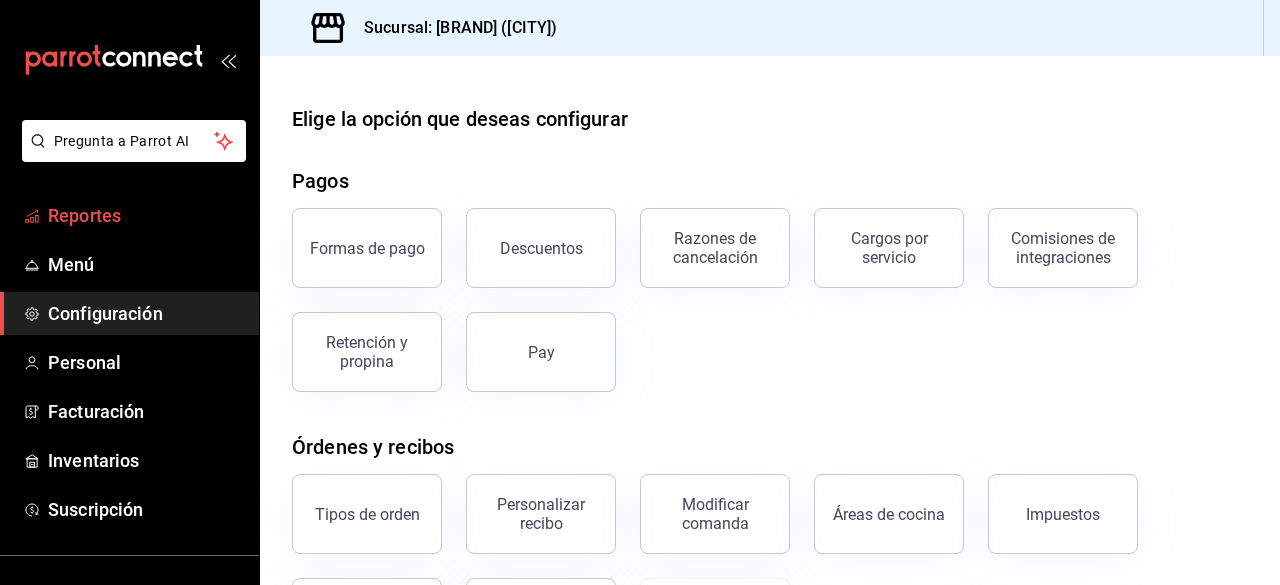 click on "Reportes" at bounding box center (129, 215) 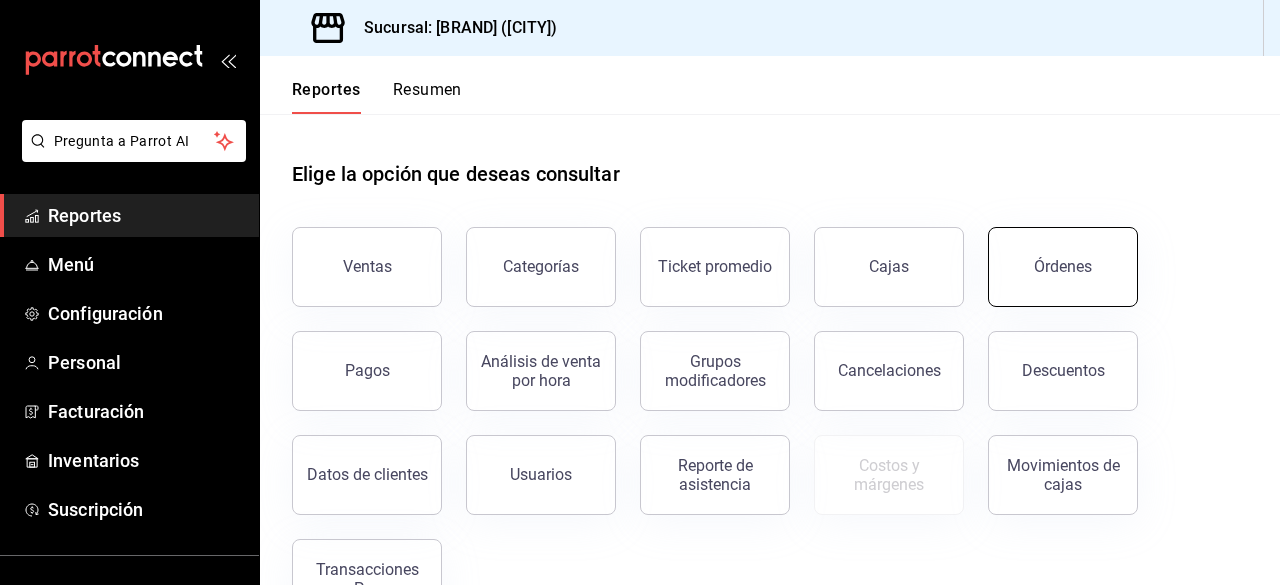 click on "Órdenes" at bounding box center (1051, 255) 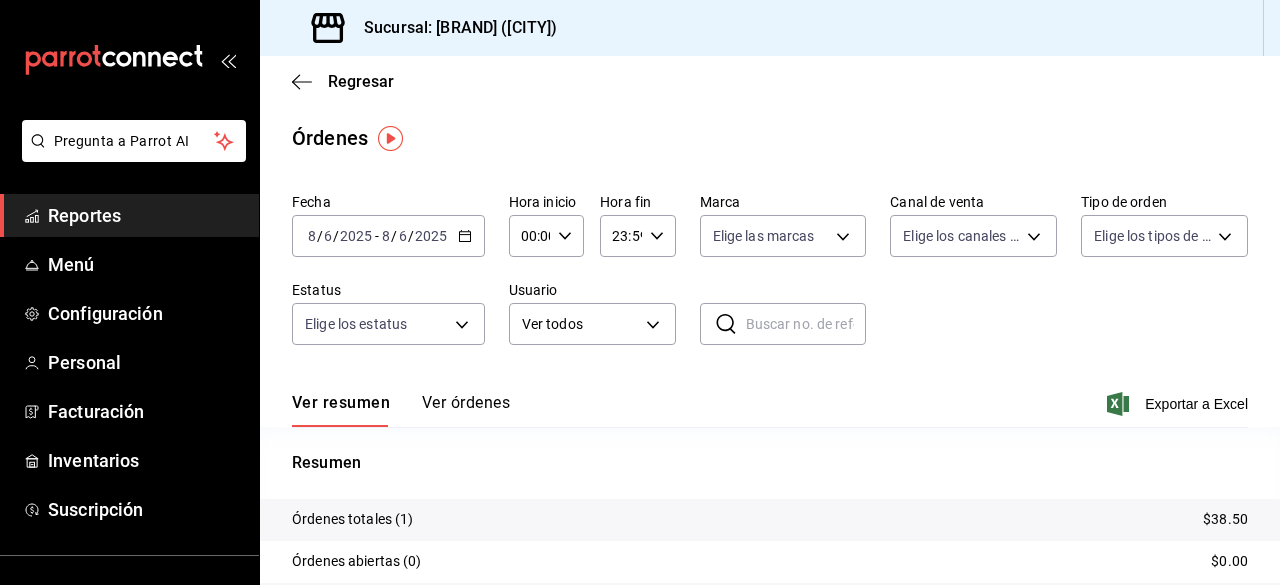 click on "2025" at bounding box center [431, 236] 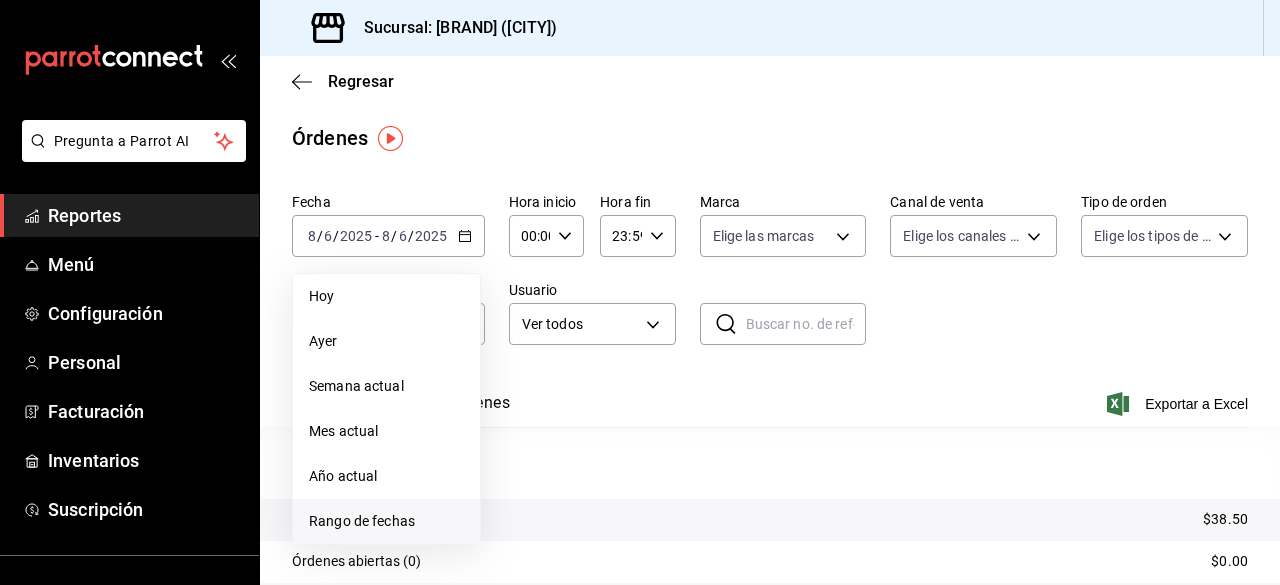click on "Rango de fechas" at bounding box center (386, 521) 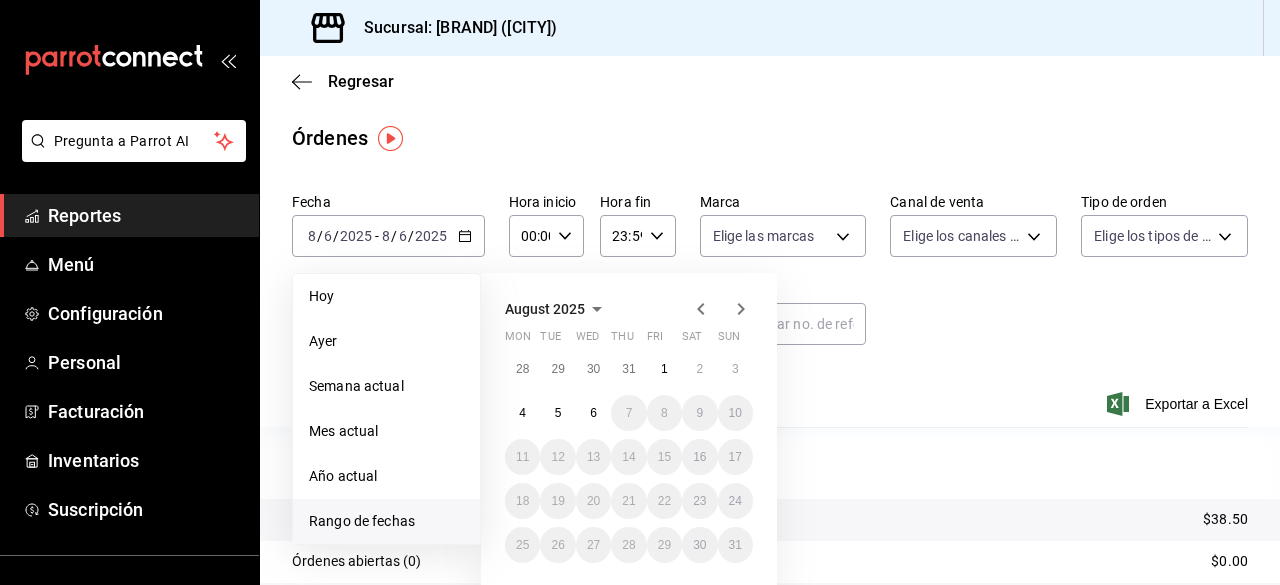click 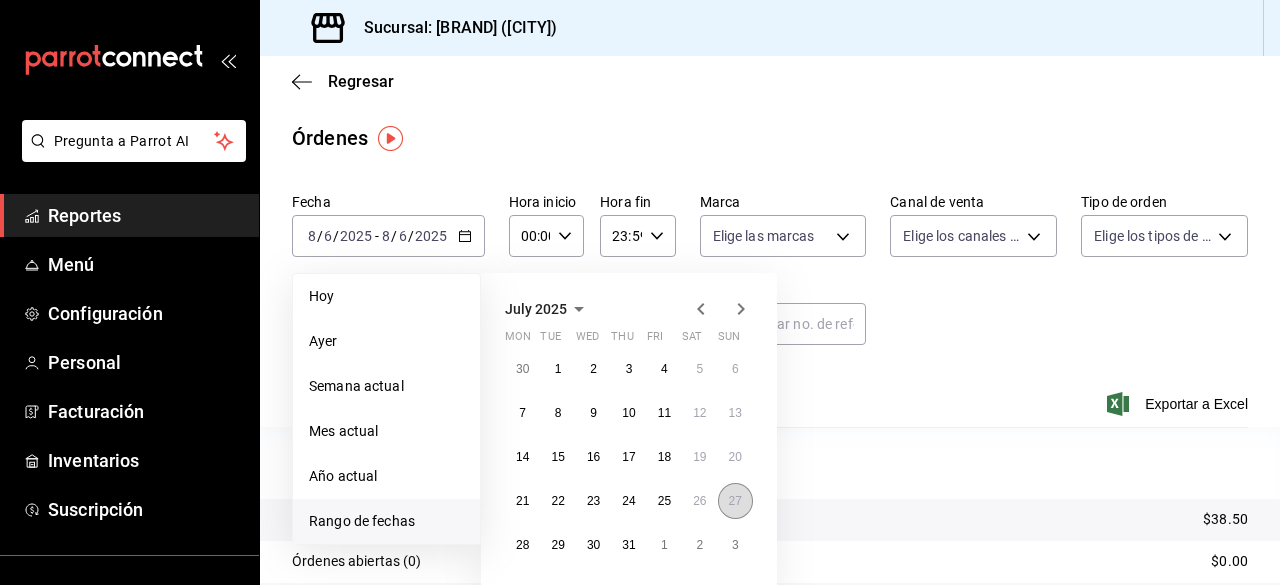 click on "27" at bounding box center [735, 501] 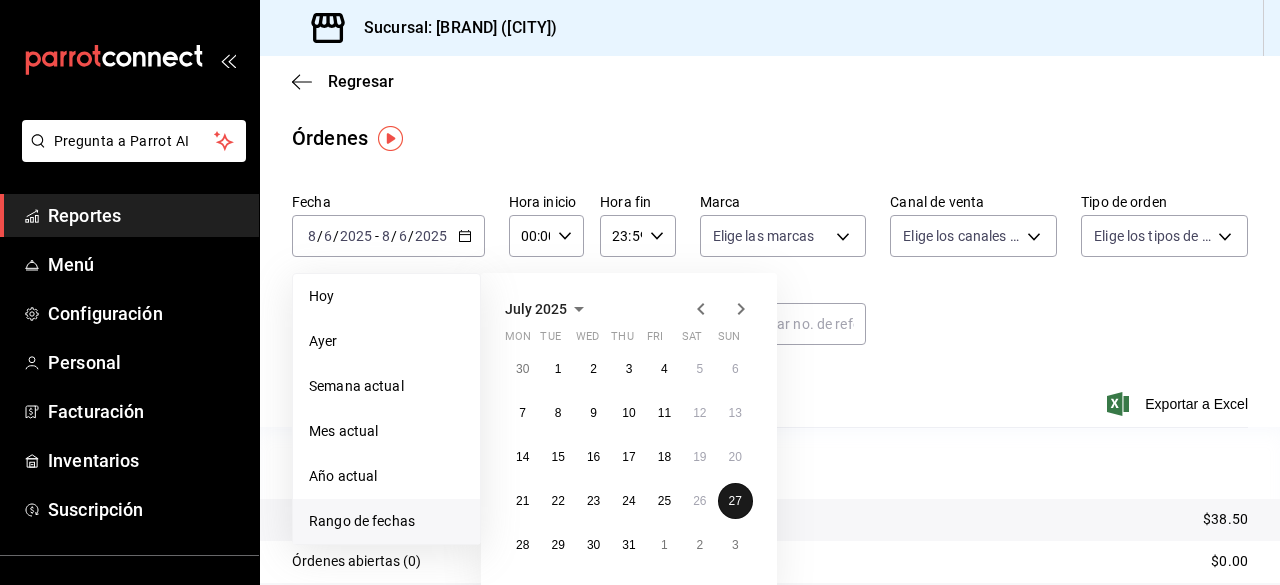 click on "27" at bounding box center [735, 501] 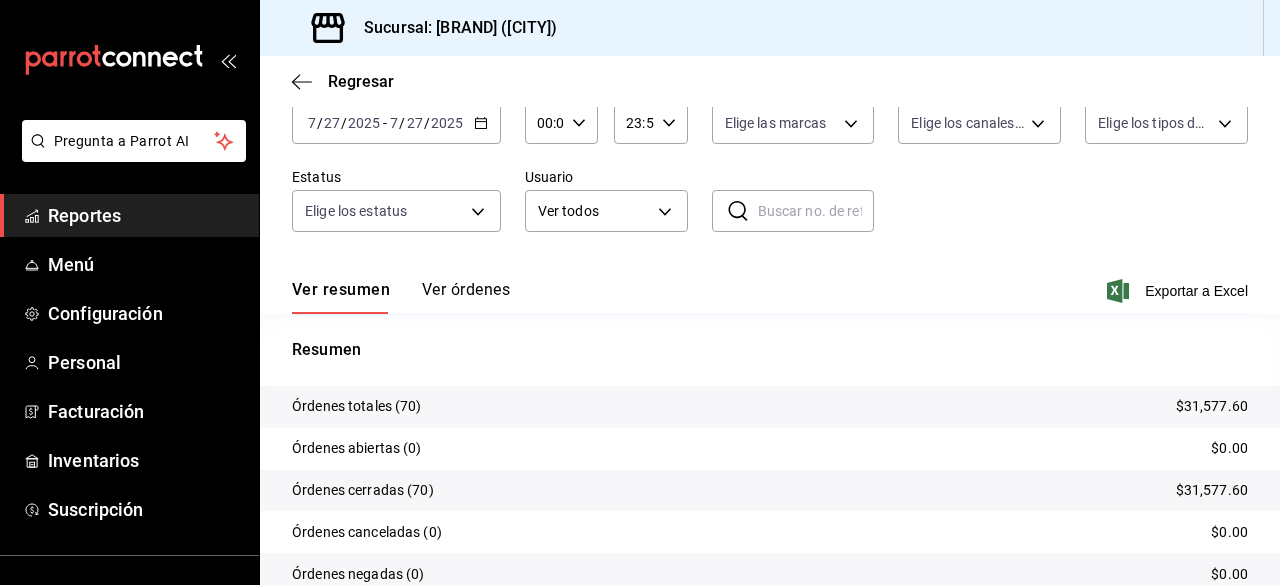 scroll, scrollTop: 115, scrollLeft: 0, axis: vertical 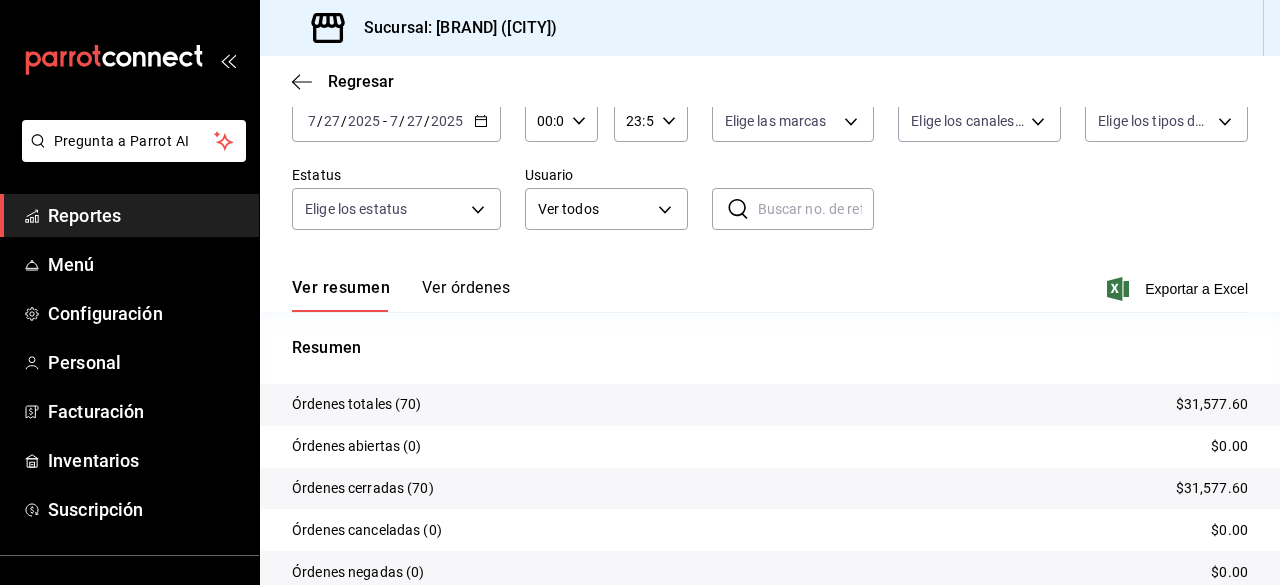 click at bounding box center (816, 209) 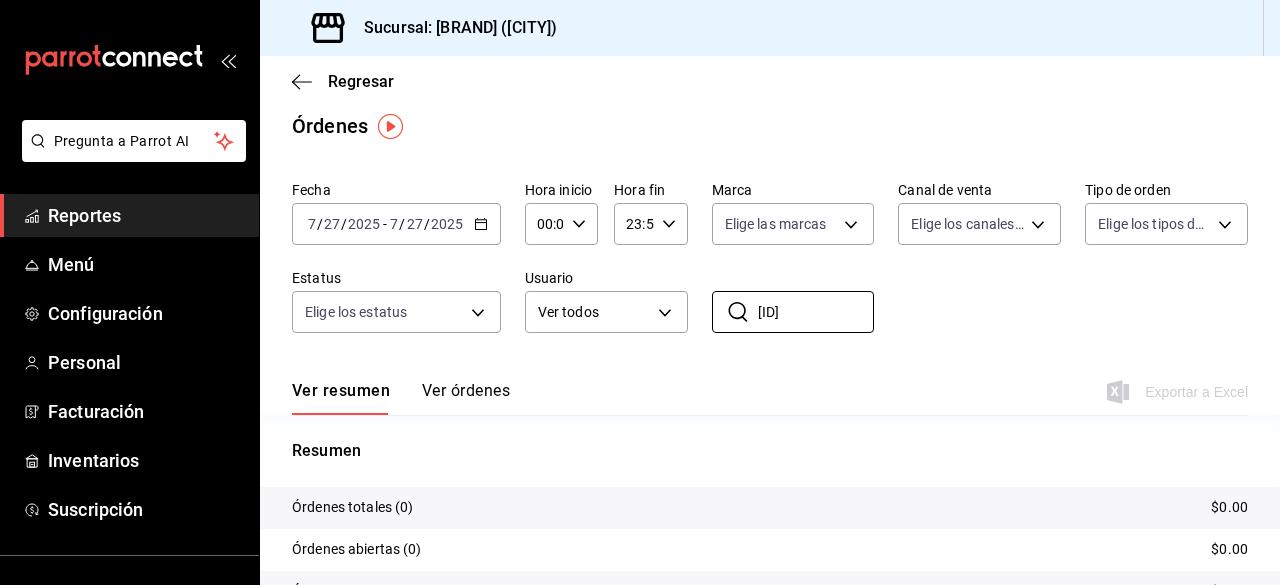 scroll, scrollTop: 11, scrollLeft: 0, axis: vertical 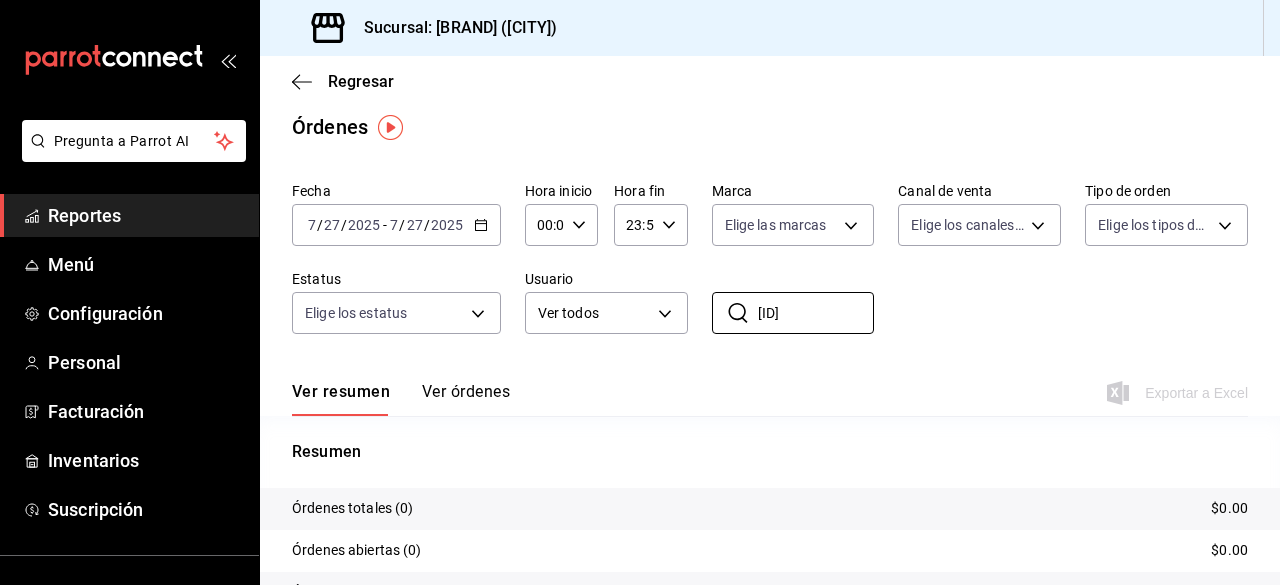 type on "[ID]" 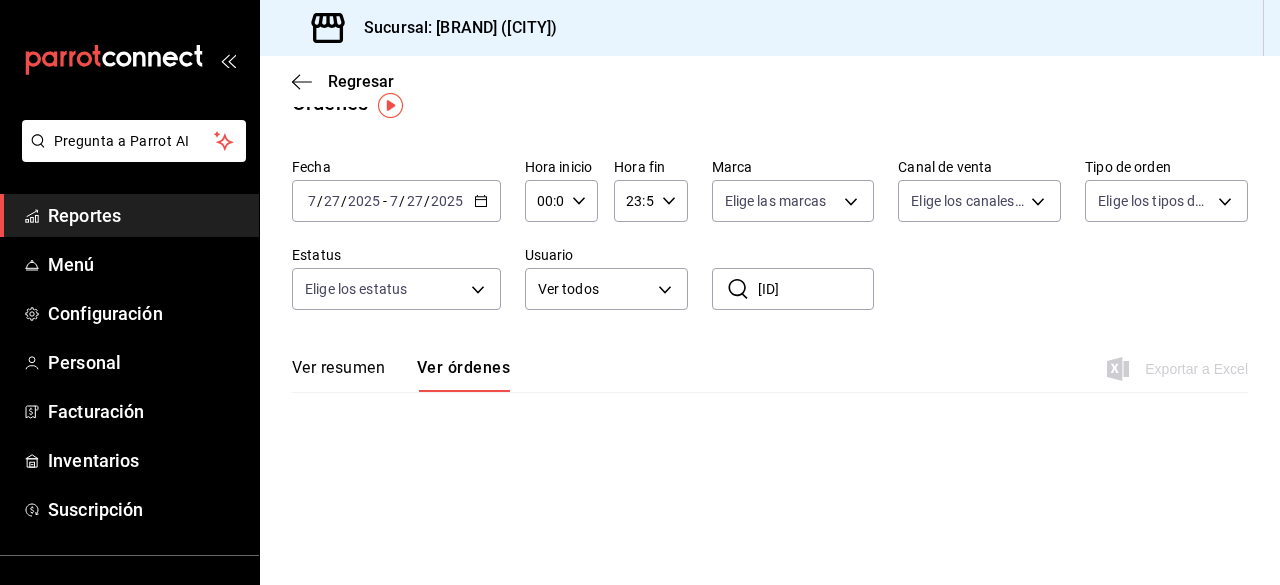 scroll, scrollTop: 32, scrollLeft: 0, axis: vertical 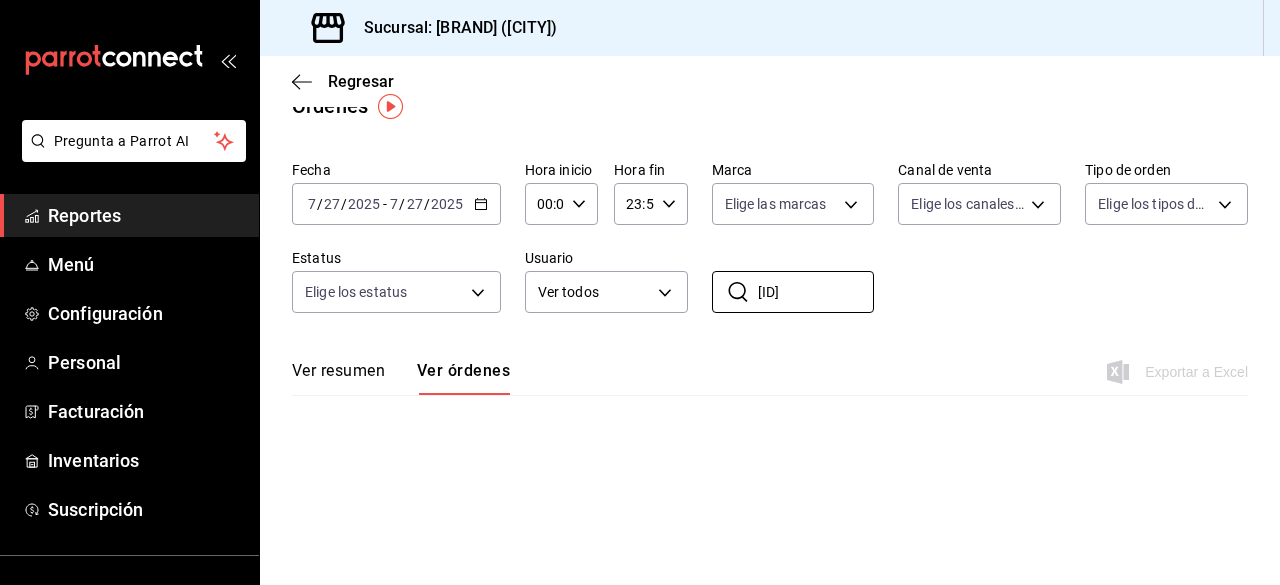 drag, startPoint x: 858, startPoint y: 293, endPoint x: 479, endPoint y: 328, distance: 380.61267 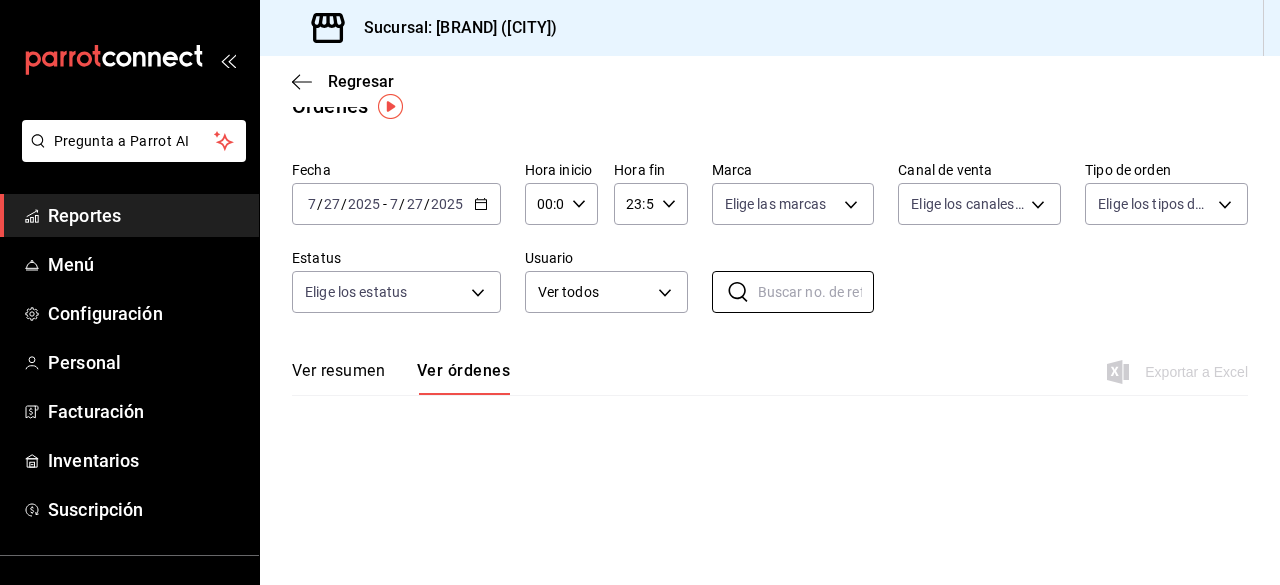 type 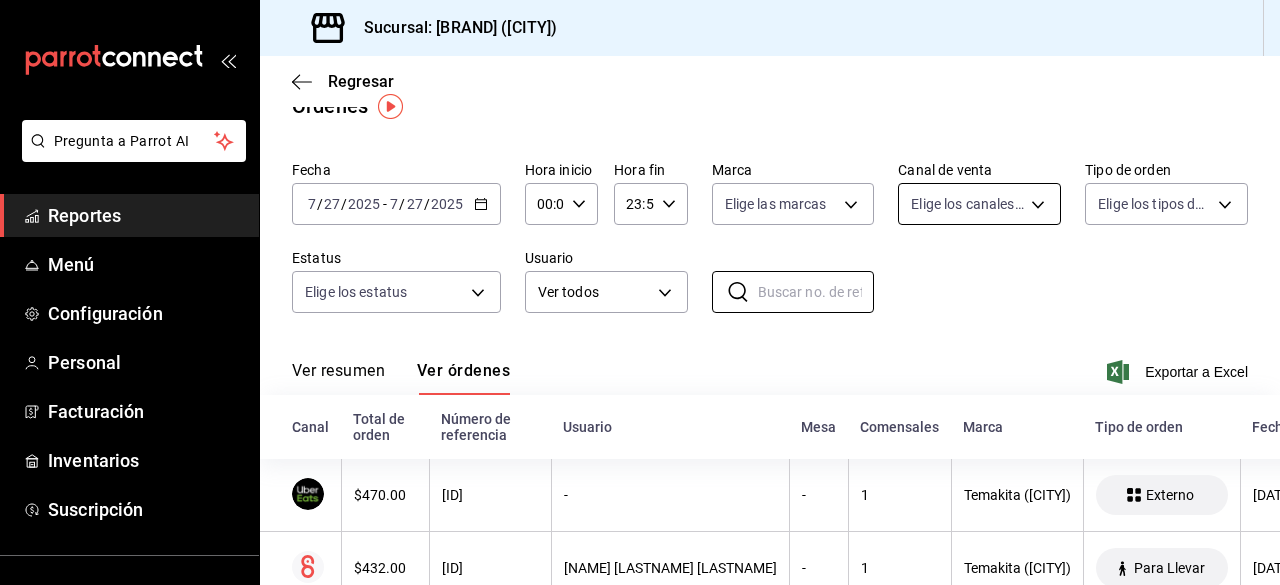 click on "Regresar Órdenes Fecha [DATE] [DATE] Hora inicio [TIME] Hora inicio Hora fin [TIME] Hora fin Marca Elige las marcas Canal de venta Elige los canales de venta Tipo de orden Elige los tipos de orden Estatus Elige los estatus Usuario Ver todos ALL ​ ​ Ver resumen Ver órdenes Exportar a Excel Canal Total de orden Número de referencia Usuario Mesa Comensales Marca Tipo de orden Fecha Estatus [PRICE] [ID] - - 1 [BRAND] Externo [DATE] [TIME] Cerrada [PRICE] [ID] [NAME] [LASTNAME] - 1 [BRAND] Para Llevar [DATE] [TIME] Cerrada [PRICE] [ID] - - 1 [BRAND] Externo [DATE] [TIME] Cerrada [PRICE] [NAME] [LASTNAME] 1 1 [BRAND] Comer Aqui-Mesas [DATE] [TIME] Cerrada - -" at bounding box center [640, 292] 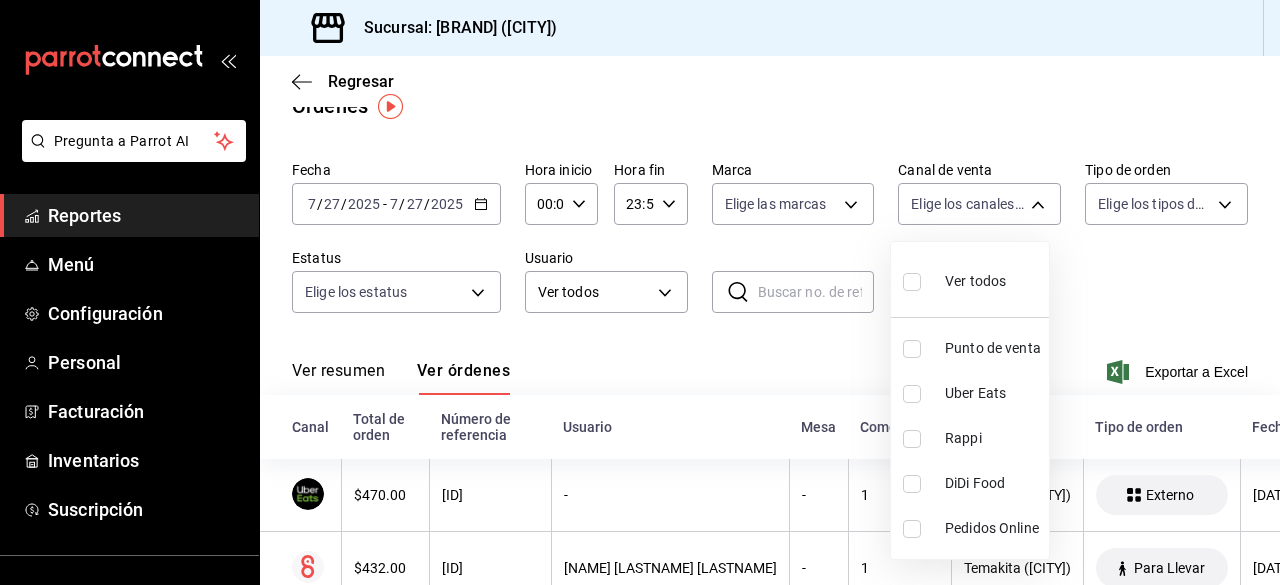 click on "Punto de venta" at bounding box center [993, 348] 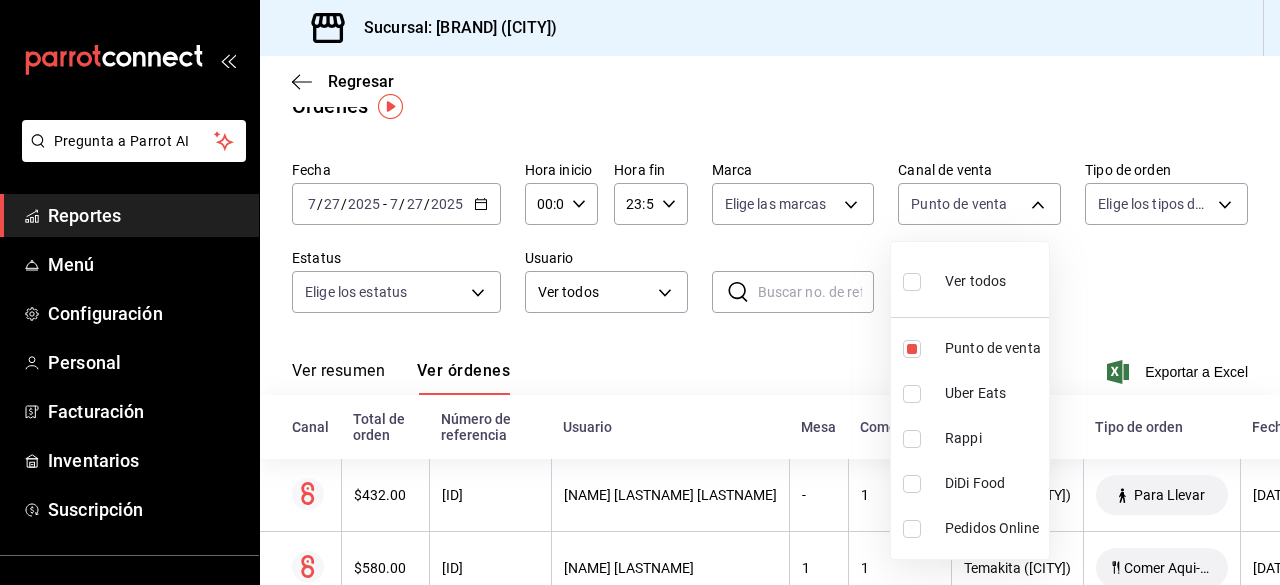 click at bounding box center (640, 292) 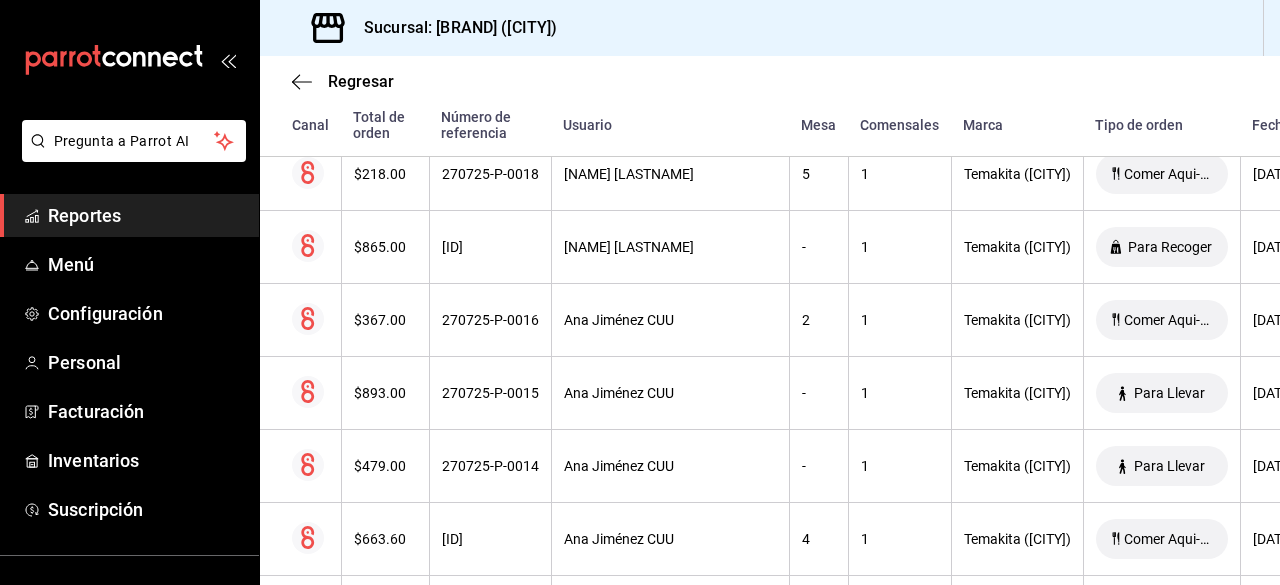 scroll, scrollTop: 1197, scrollLeft: 0, axis: vertical 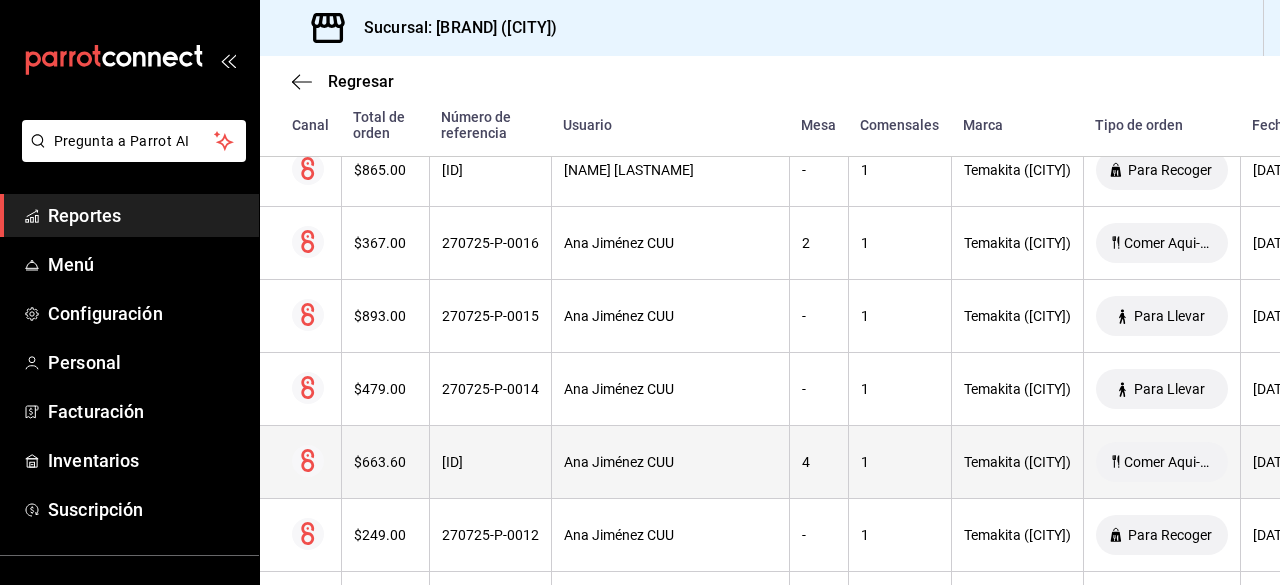 click on "Ana Jiménez CUU" at bounding box center [670, 462] 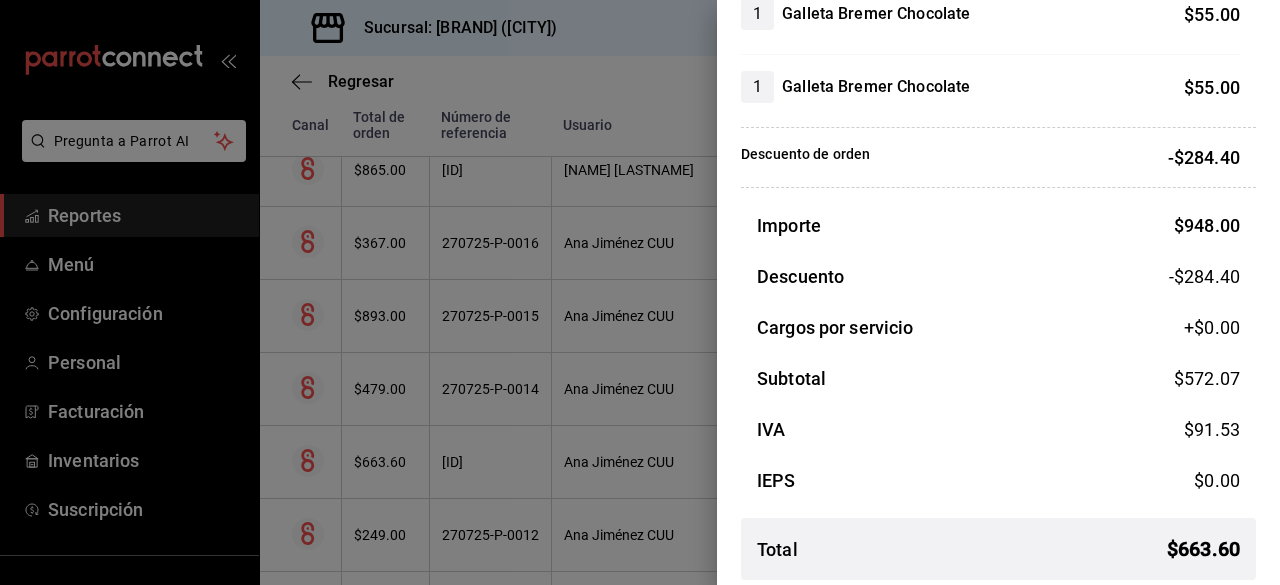 scroll, scrollTop: 882, scrollLeft: 0, axis: vertical 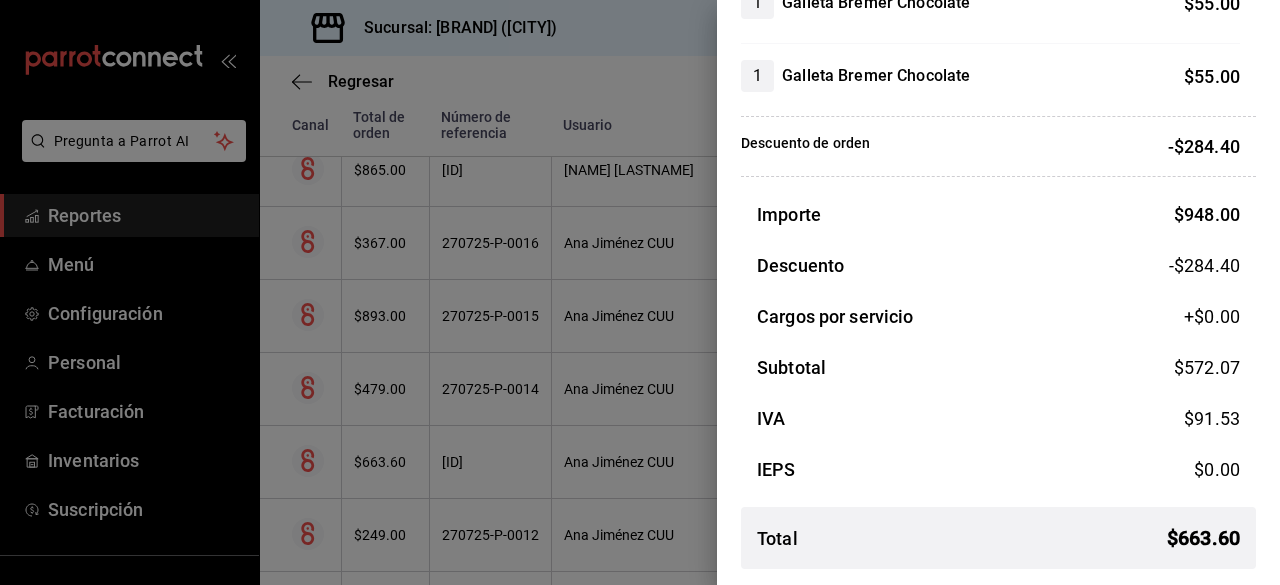 click at bounding box center [640, 292] 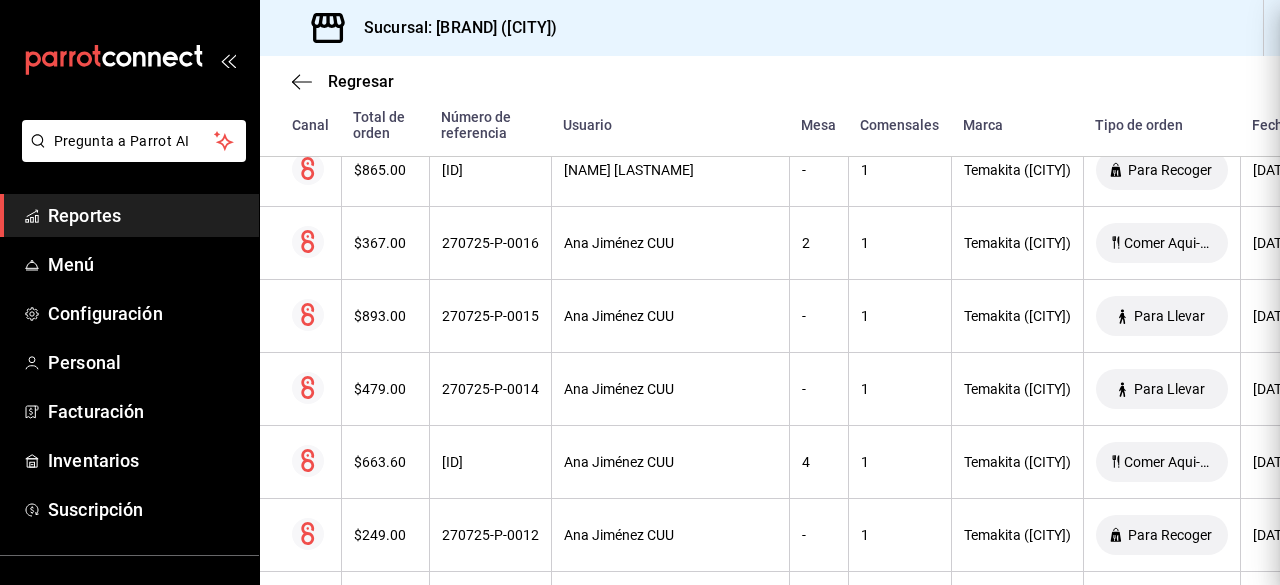scroll, scrollTop: 0, scrollLeft: 0, axis: both 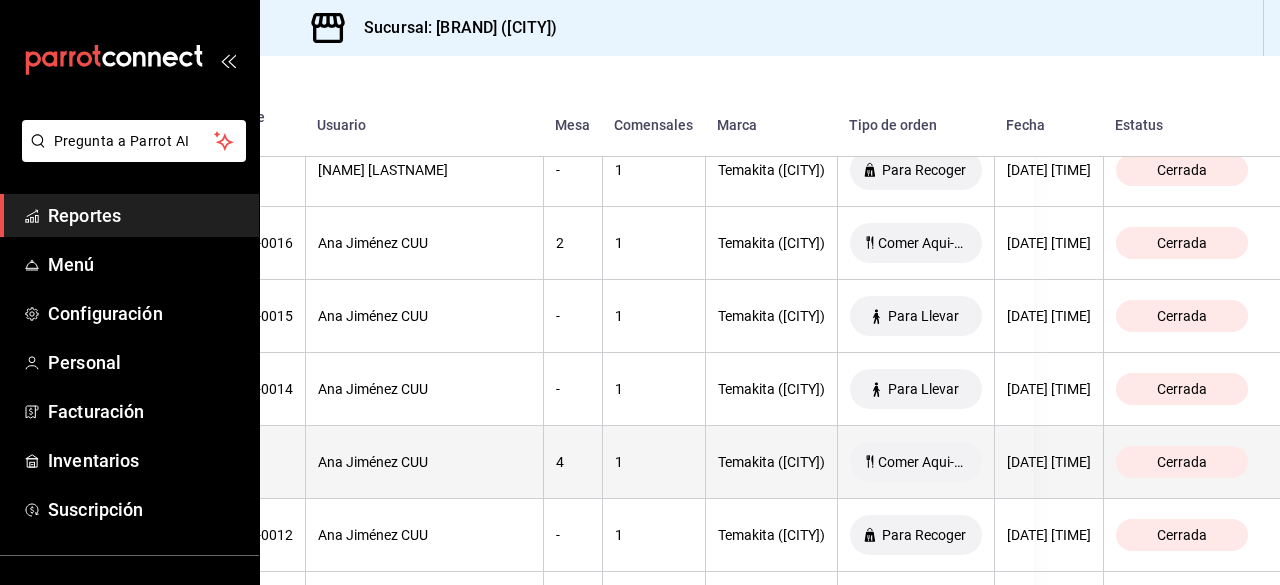 click on "[DATE] [TIME]" at bounding box center [1049, 462] 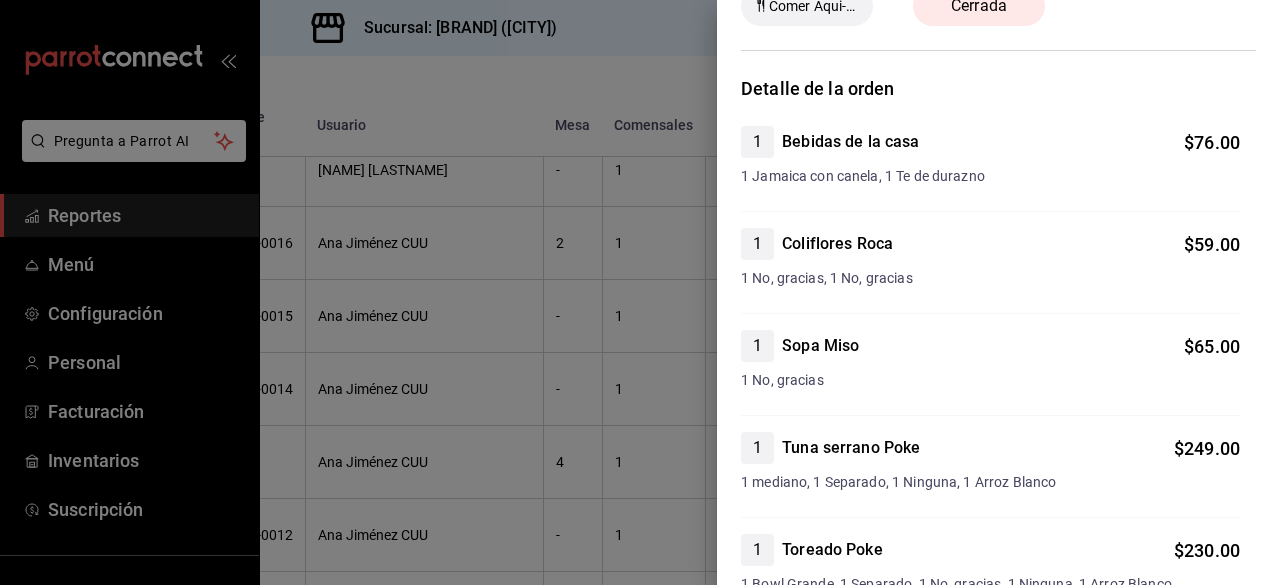 scroll, scrollTop: 0, scrollLeft: 0, axis: both 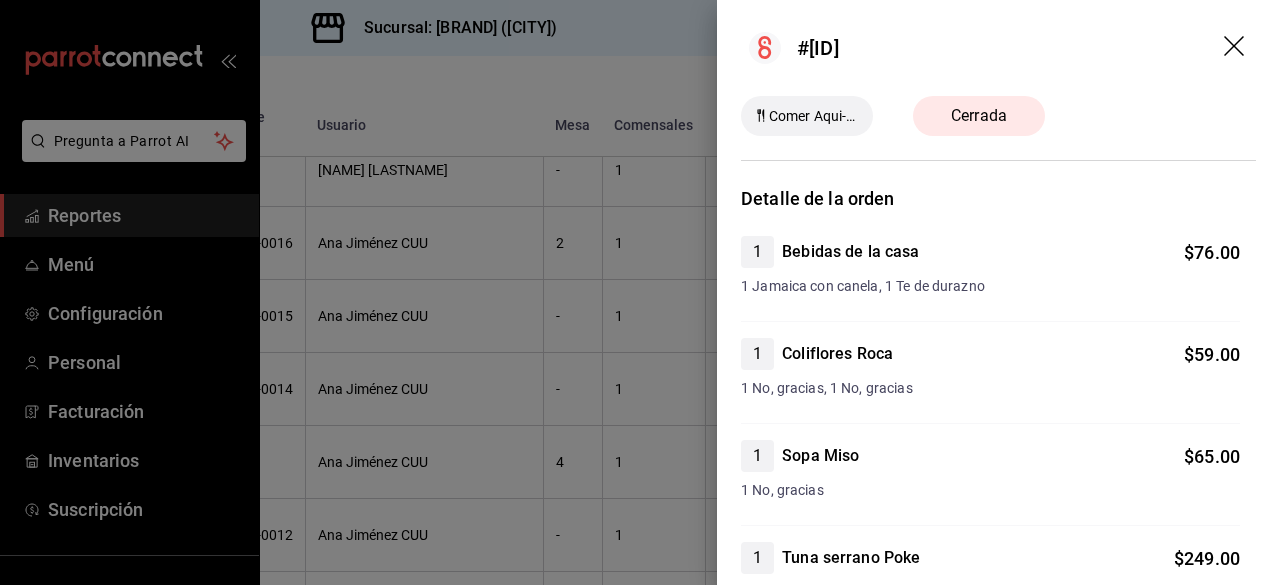 click on "Cerrada" at bounding box center [979, 116] 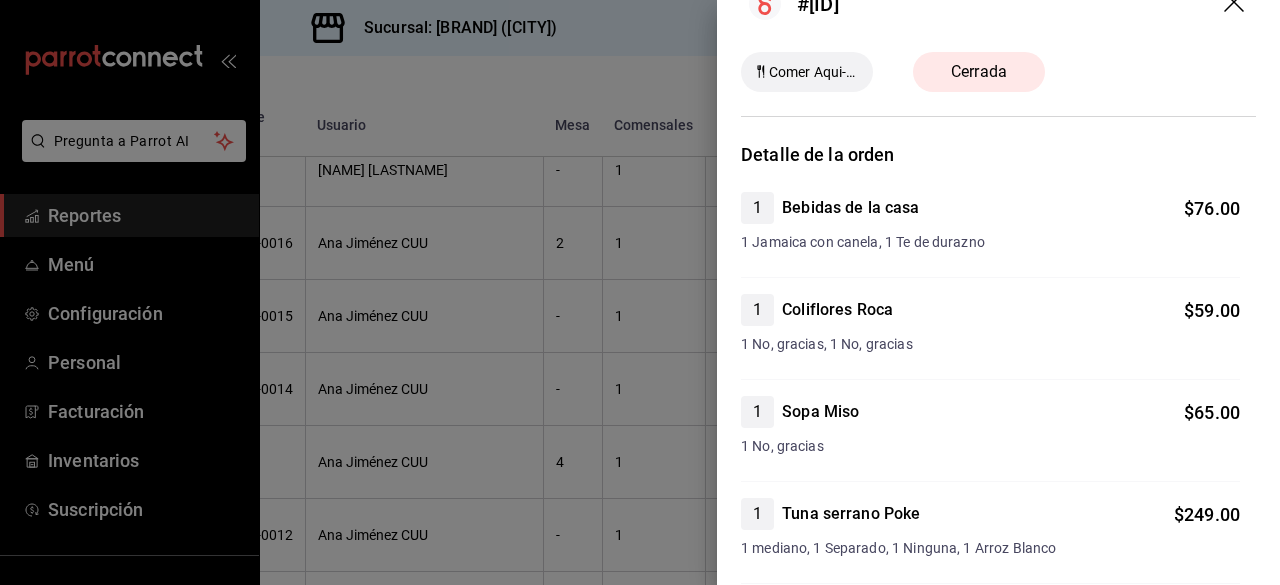 scroll, scrollTop: 0, scrollLeft: 0, axis: both 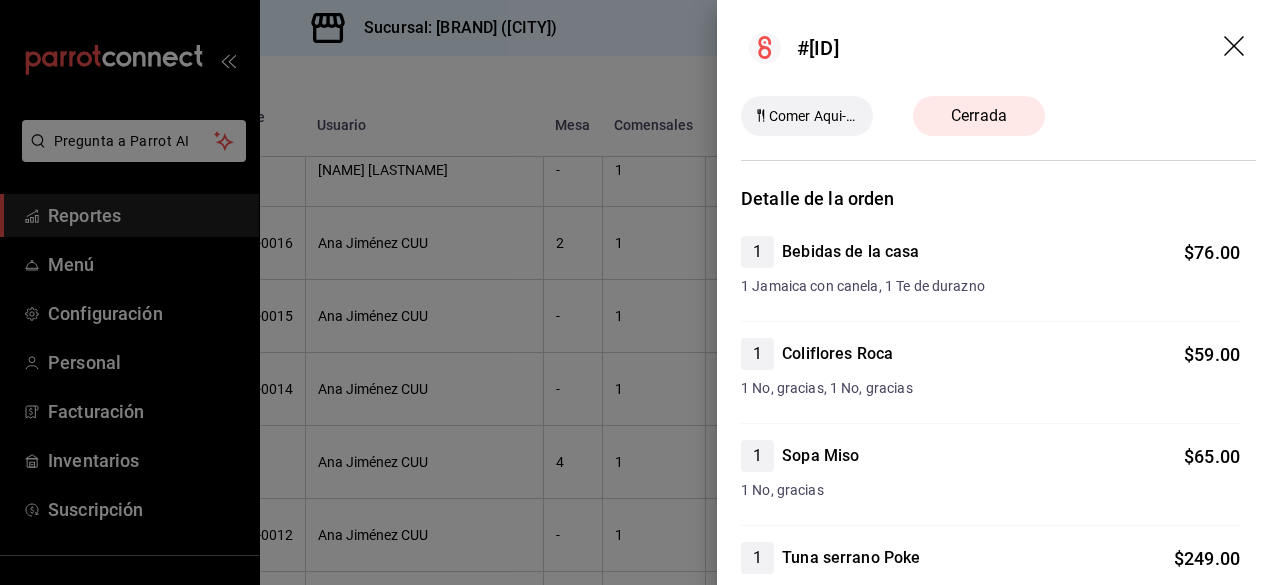 click 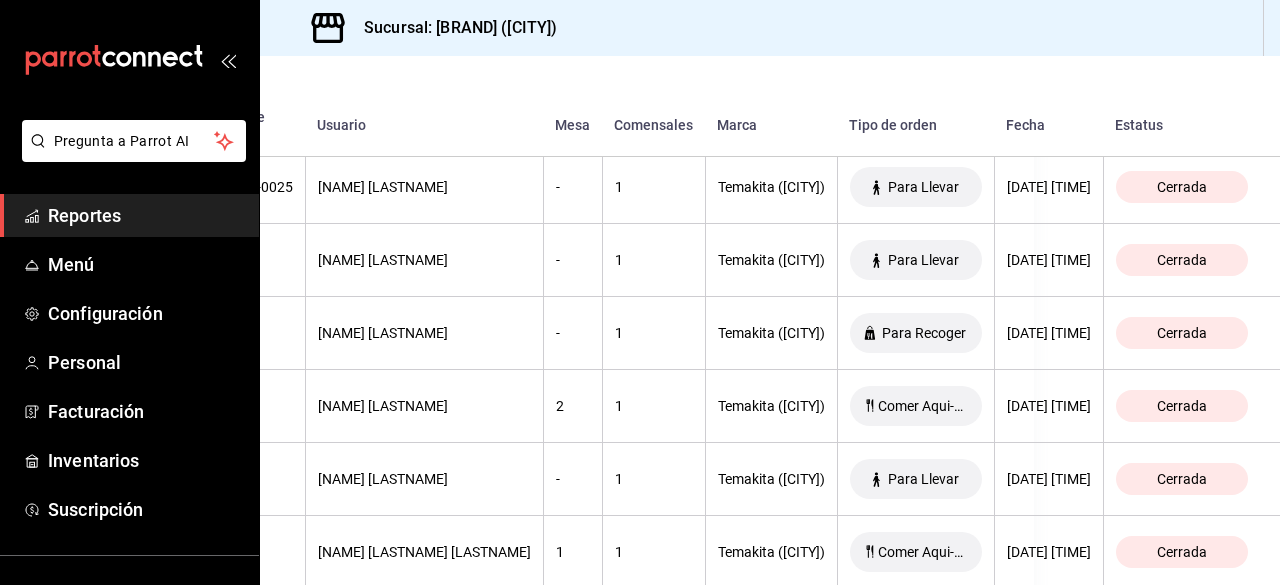scroll, scrollTop: 0, scrollLeft: 0, axis: both 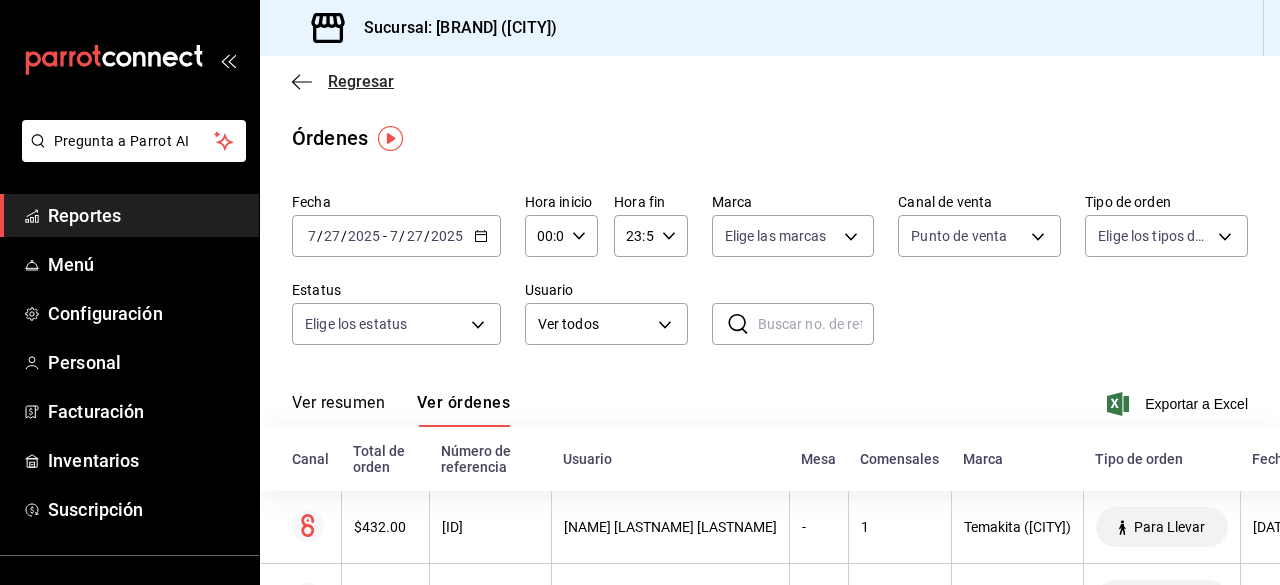 click 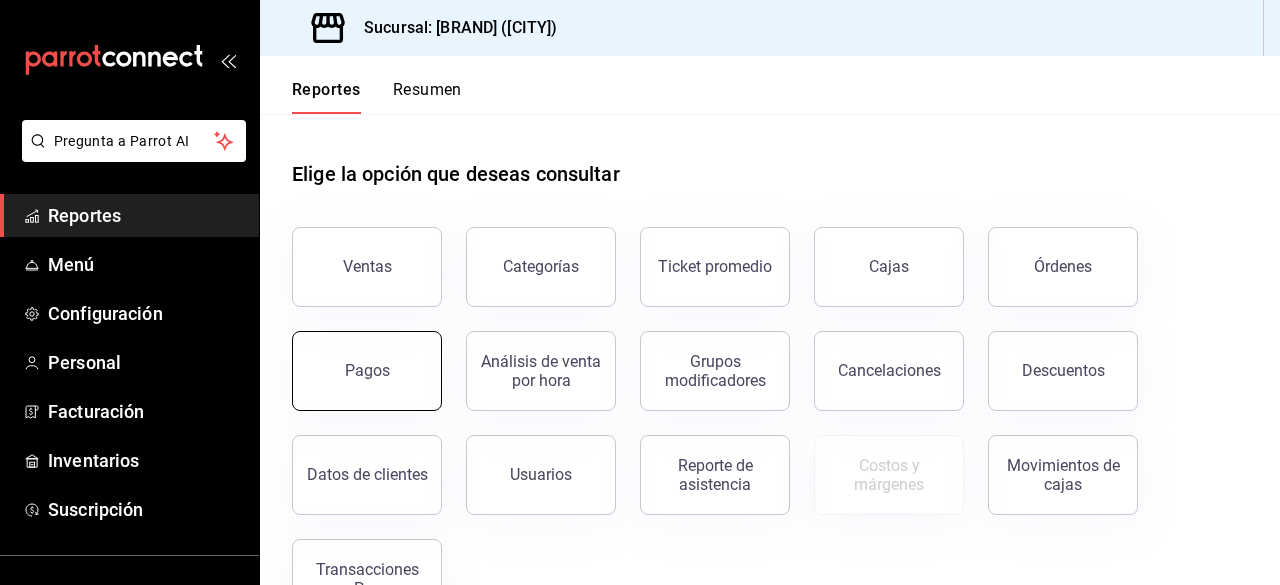 click on "Pagos" at bounding box center (367, 371) 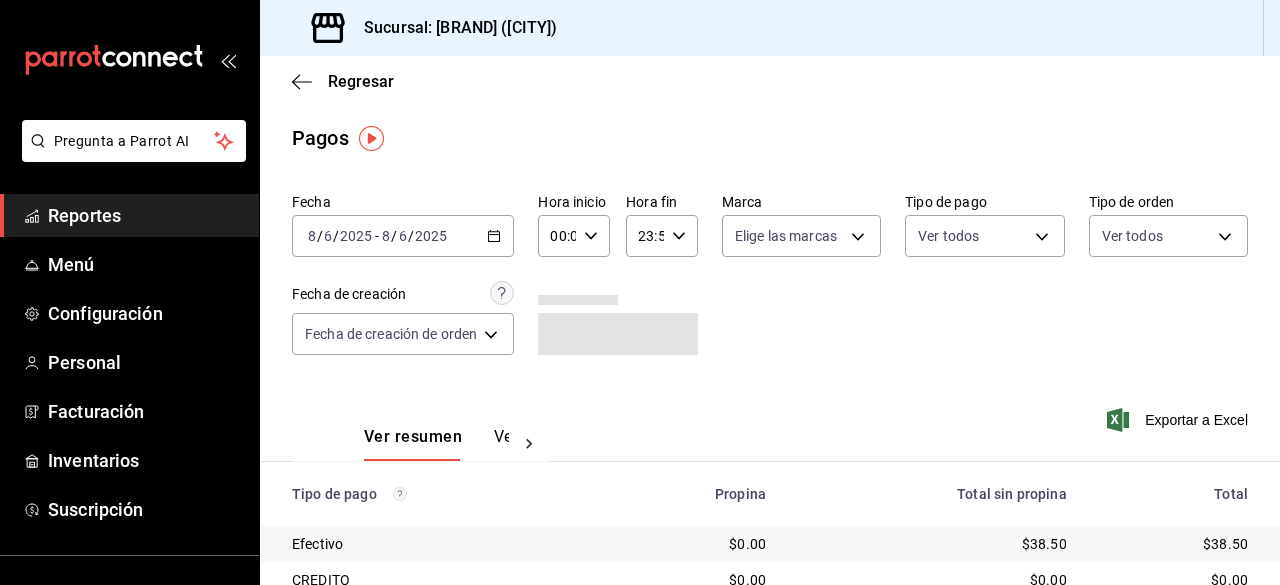 click 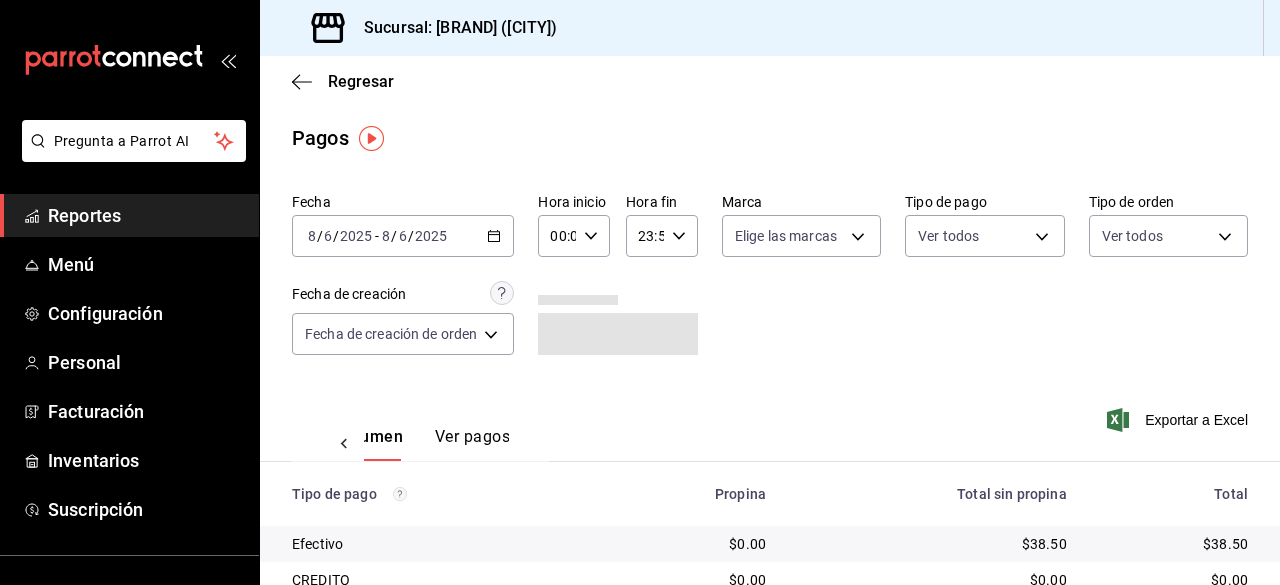 click on "Ver pagos" at bounding box center (472, 444) 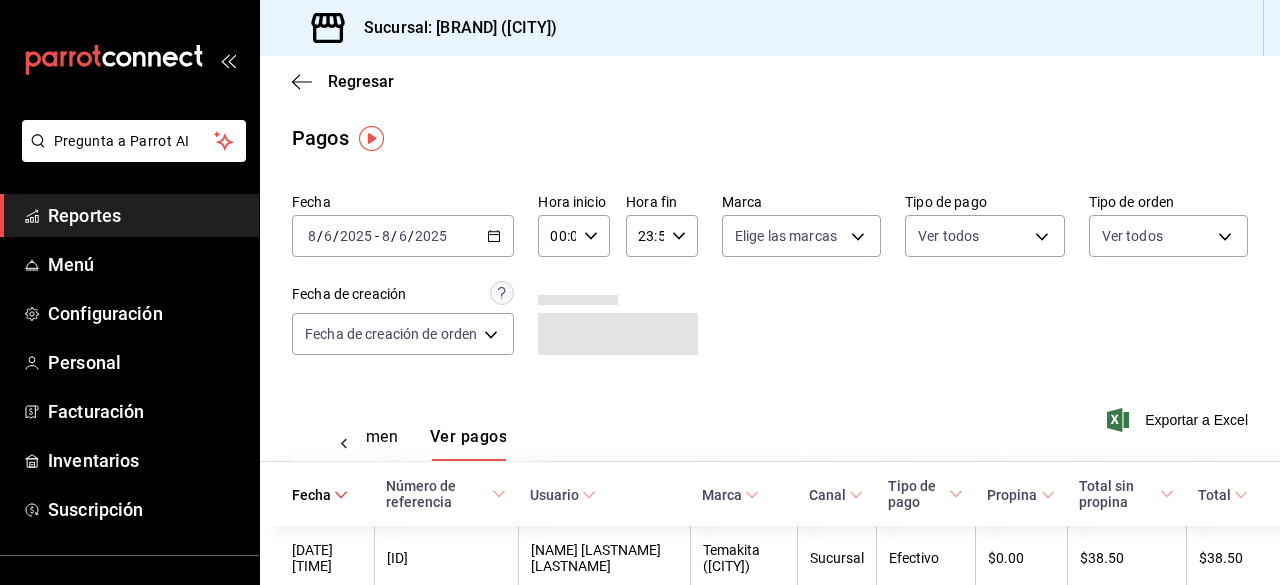 scroll, scrollTop: 42, scrollLeft: 0, axis: vertical 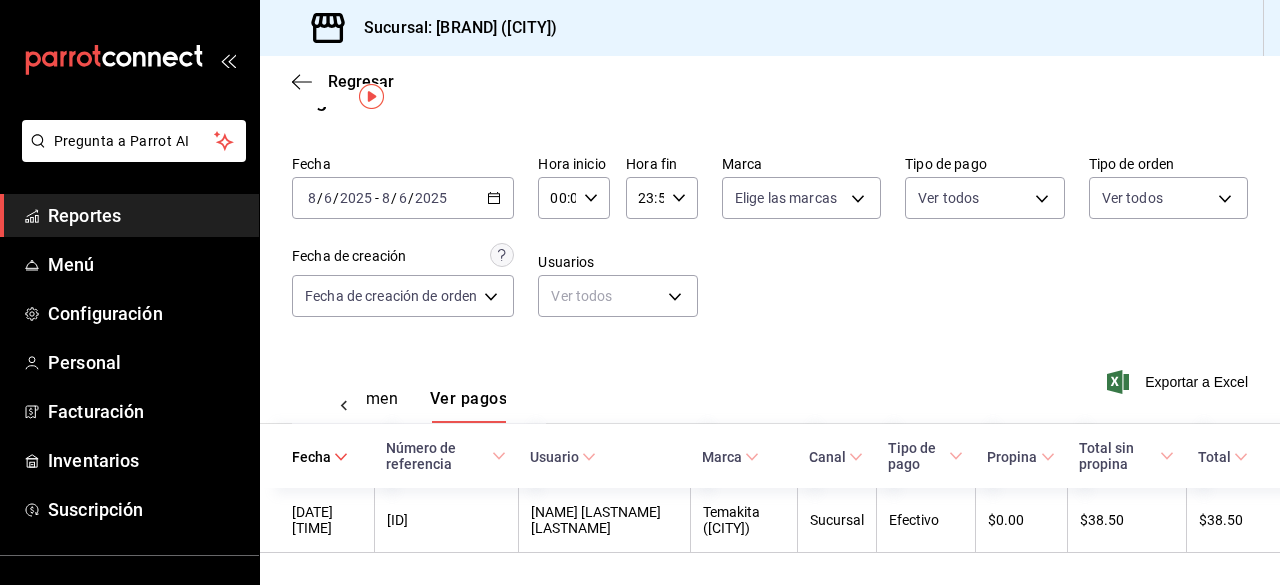 click on "2025" at bounding box center [431, 198] 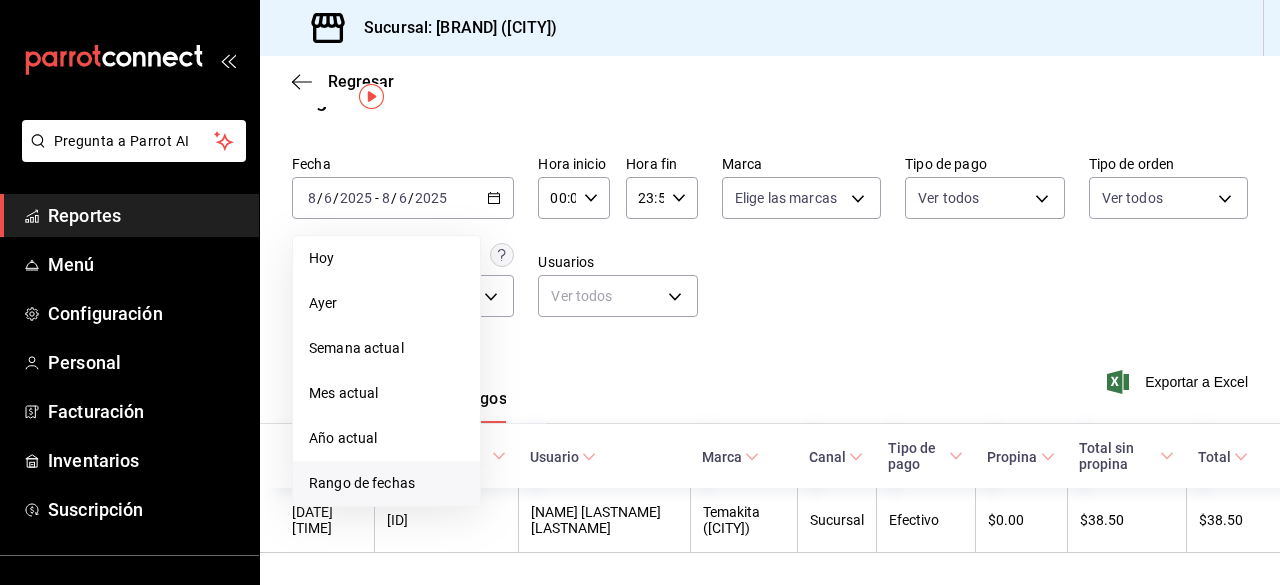 click on "Rango de fechas" at bounding box center (386, 483) 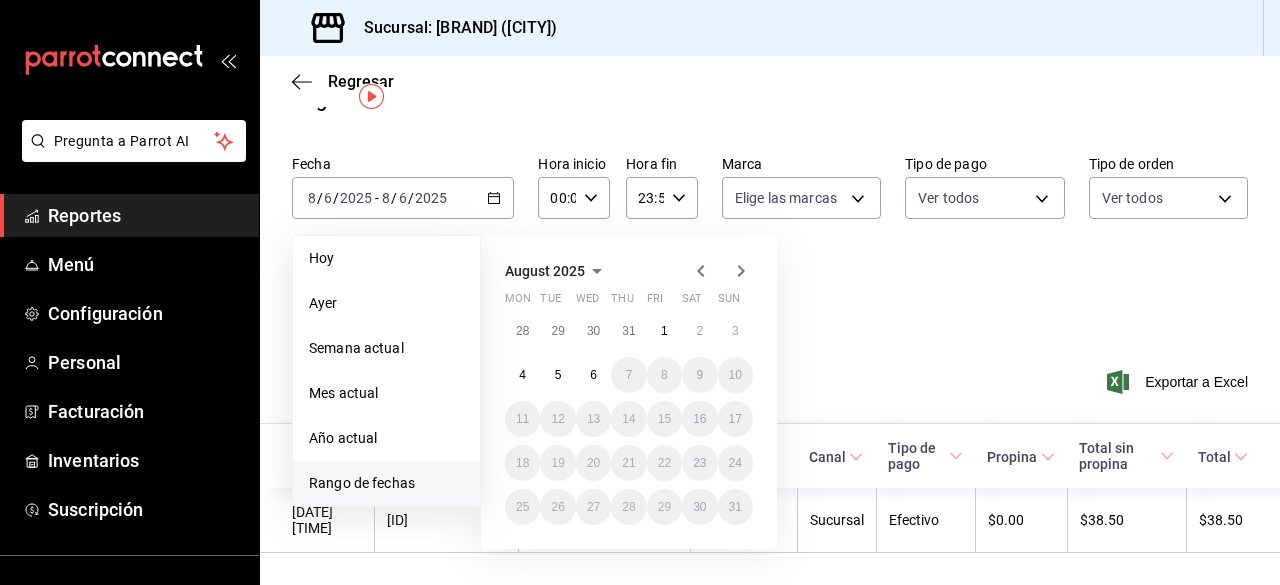 click 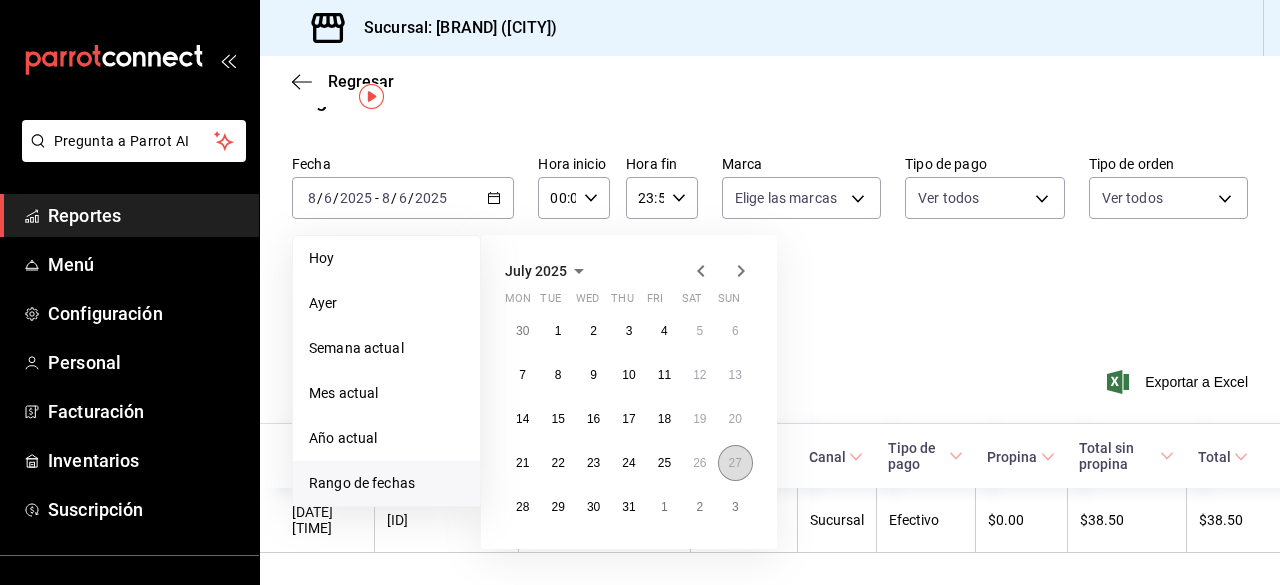 click on "27" at bounding box center (735, 463) 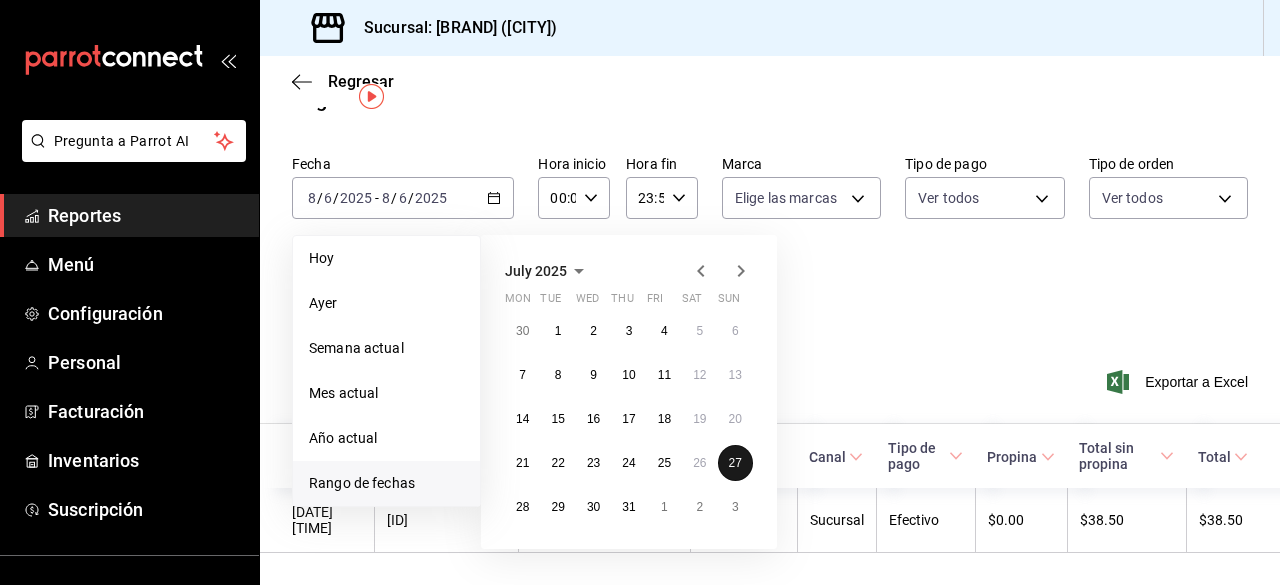 click on "27" at bounding box center [735, 463] 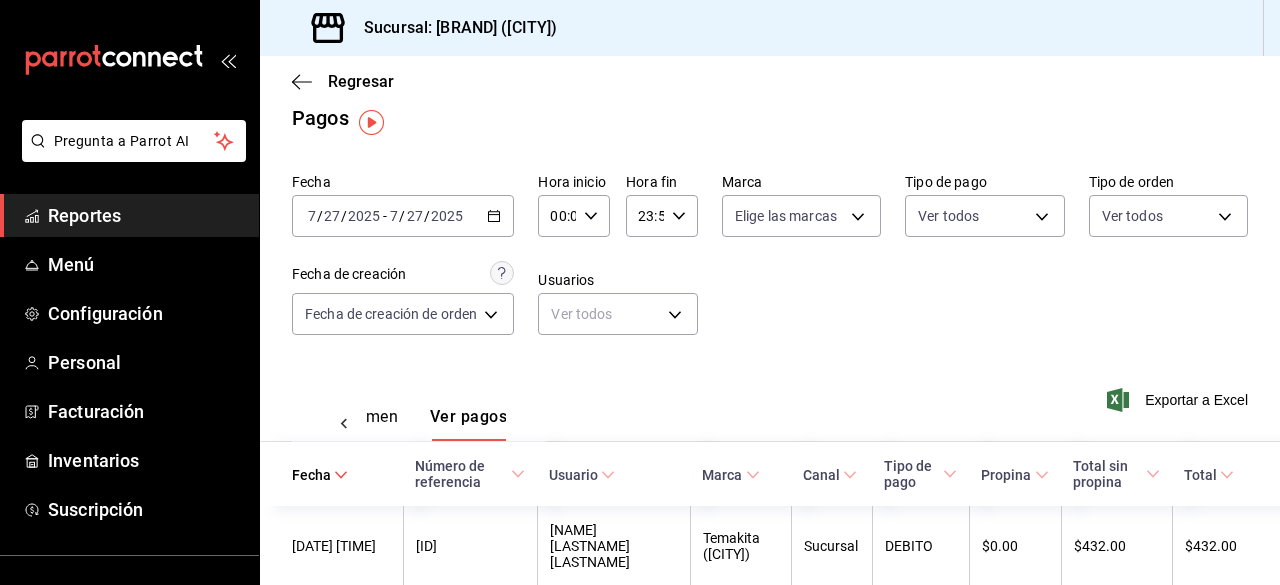 scroll, scrollTop: 0, scrollLeft: 0, axis: both 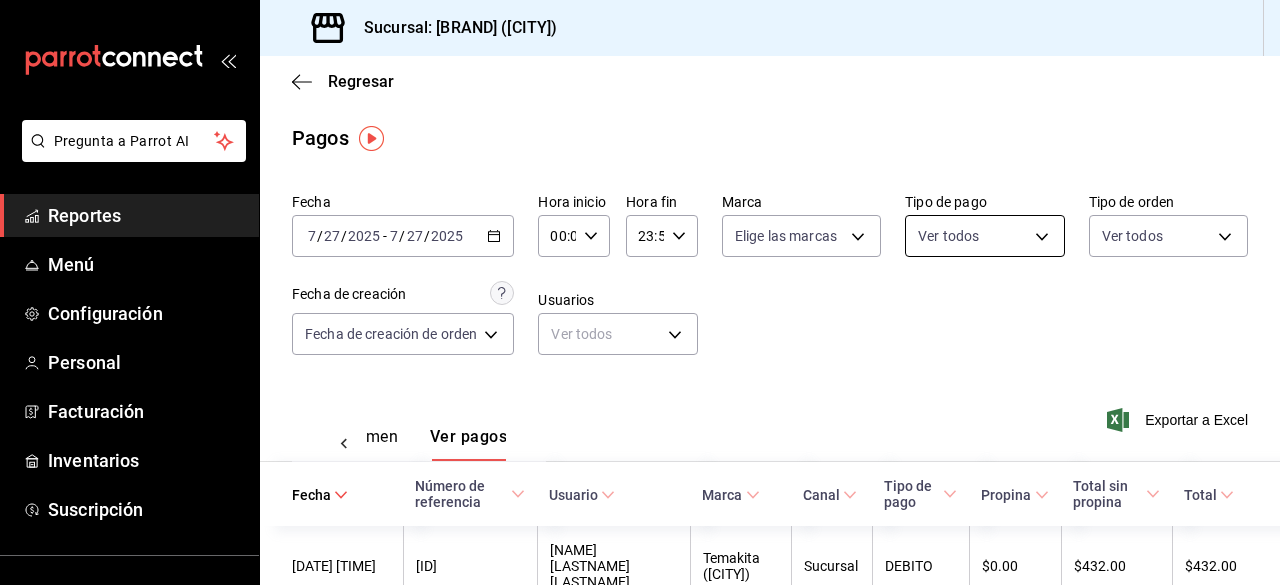 click on "Regresar Pagos Fecha [DATE] [DATE] Hora inicio [TIME] Hora inicio Hora fin [TIME] Hora fin Marca Elige las marcas Tipo de pago Ver todos Tipo de orden Ver todos Fecha de creación   Fecha de creación de orden ORDER Usuarios Ver todos null Ver resumen Ver pagos Exportar a Excel Fecha Número de referencia Usuario Marca Canal Tipo de pago Propina Total sin propina Total [DATE] [TIME] [ID] [NAME] [LASTNAME] [BRAND] Sucursal [PAYMENT_METHOD] [PRICE] [PRICE] [PRICE] [DATE] [TIME] [ID] [NAME] [LASTNAME] [BRAND] Sucursal [PAYMENT_METHOD] [PRICE] [PRICE] [PRICE] [DATE] [TIME] [ID] - [BRAND] Uber Eats Uber Eats [PRICE] [PRICE] [PRICE] [DATE] [TIME] [ID] - [BRAND] Uber Eats Uber Eats [PRICE] - -" at bounding box center (640, 292) 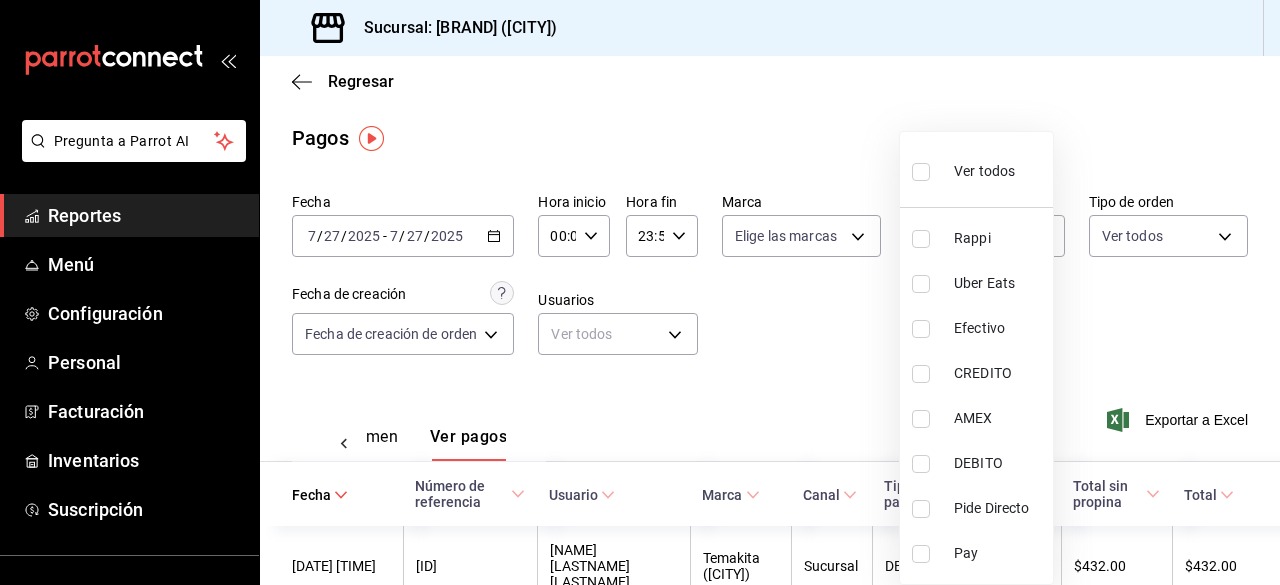 click at bounding box center [921, 329] 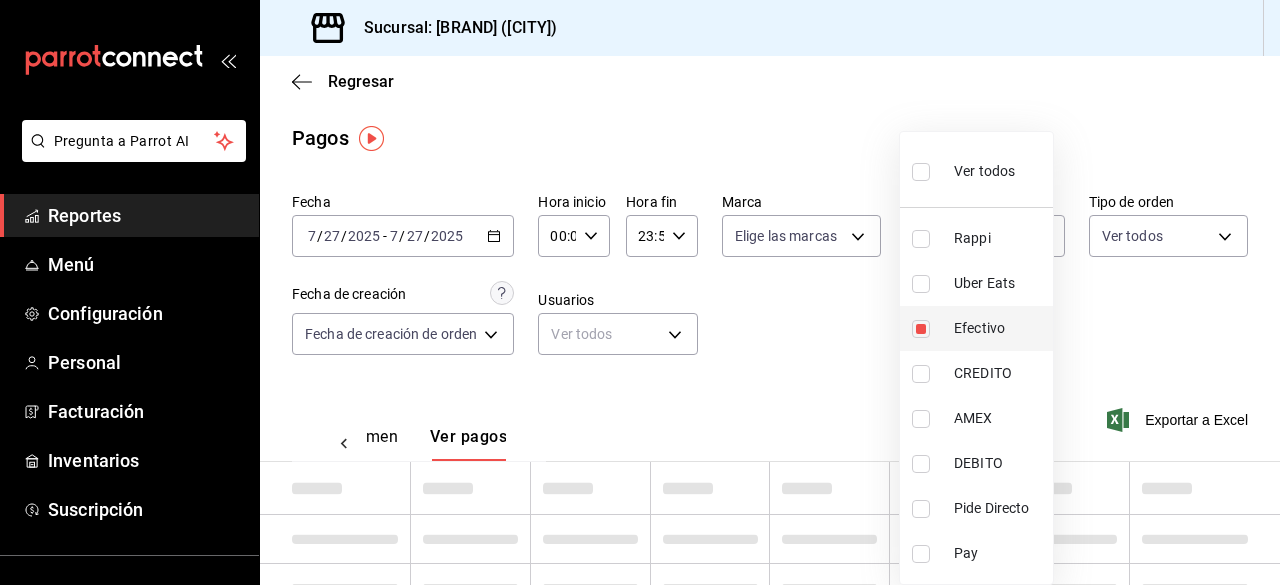 type on "[UUID]" 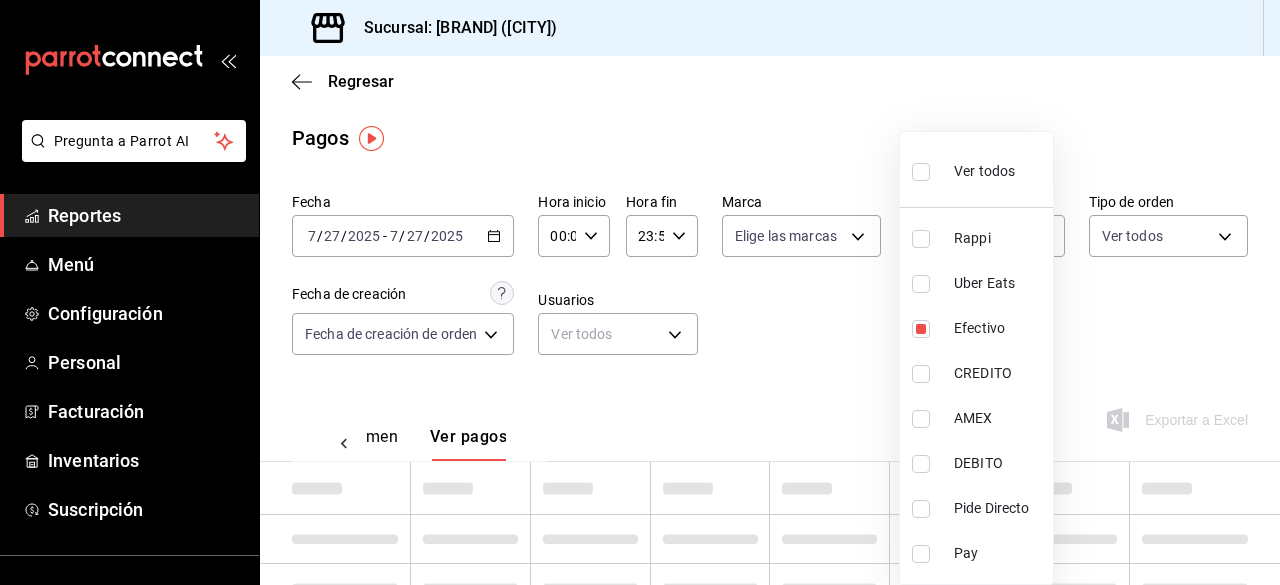 click at bounding box center [921, 374] 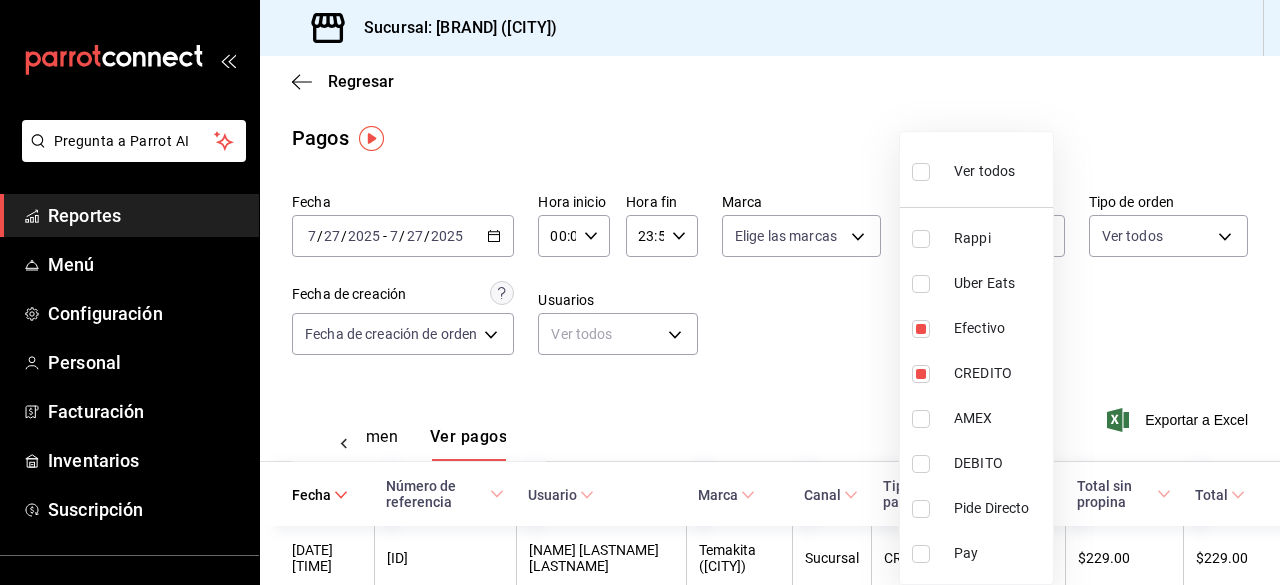 click at bounding box center (921, 419) 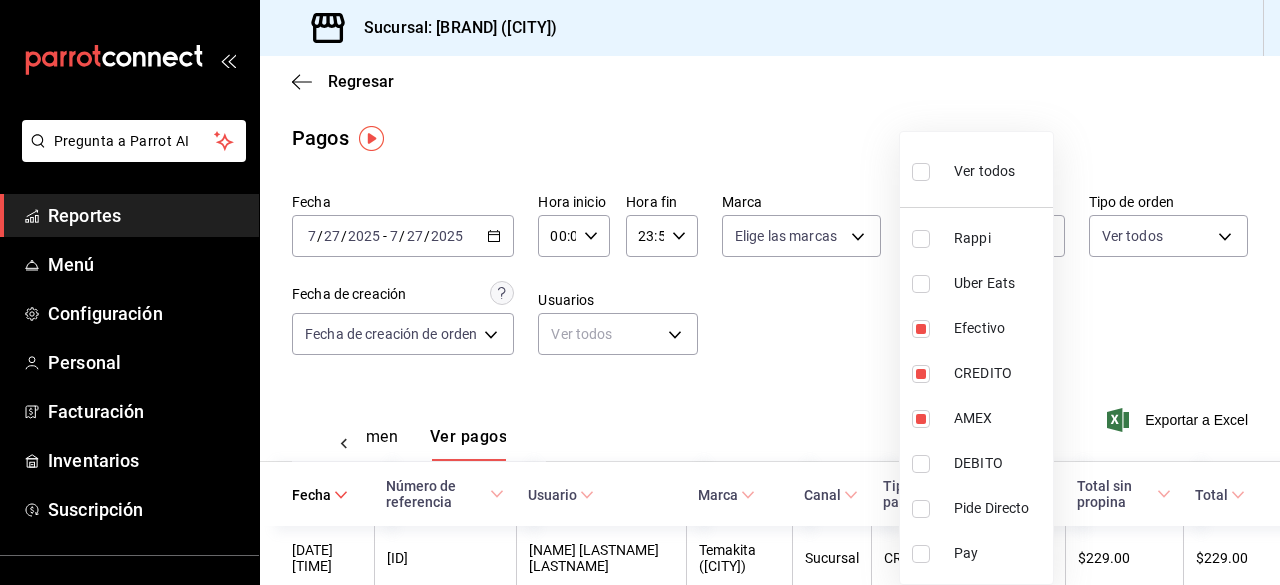 click at bounding box center [921, 464] 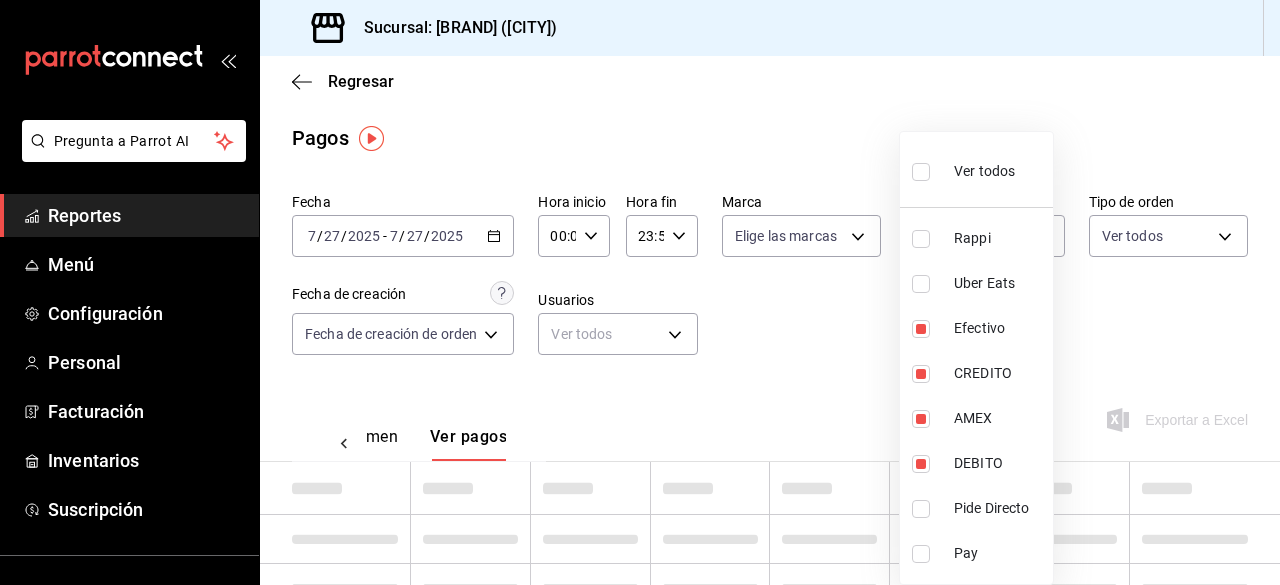 click on "Pide Directo" at bounding box center (976, 508) 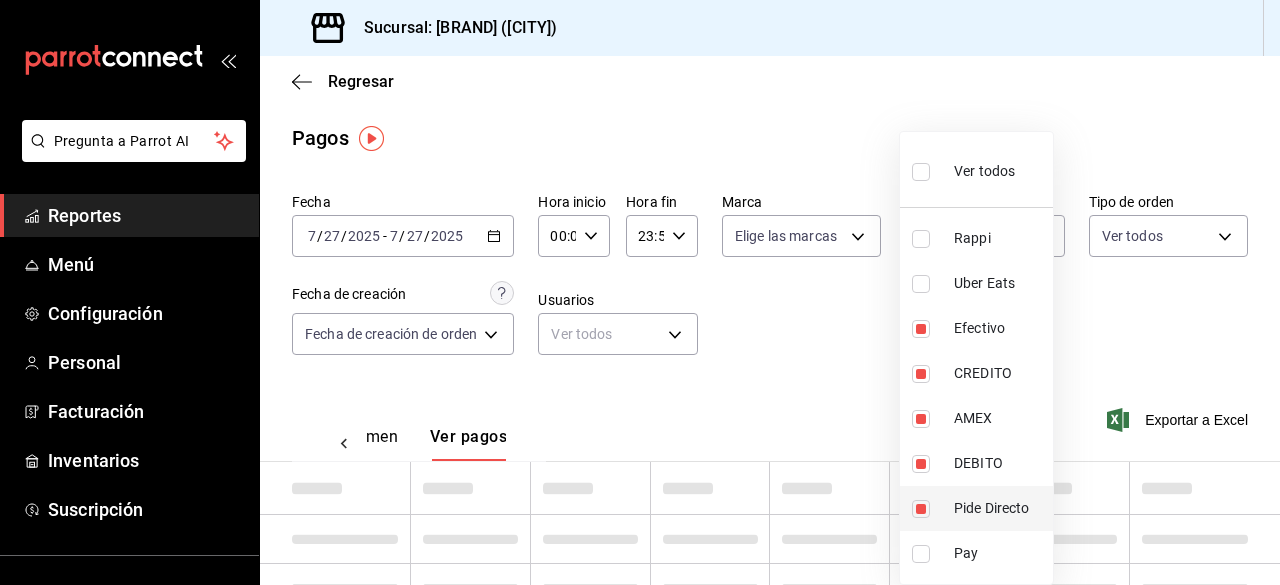 type on "[UUID],[UUID],[UUID],[UUID],[UUID]" 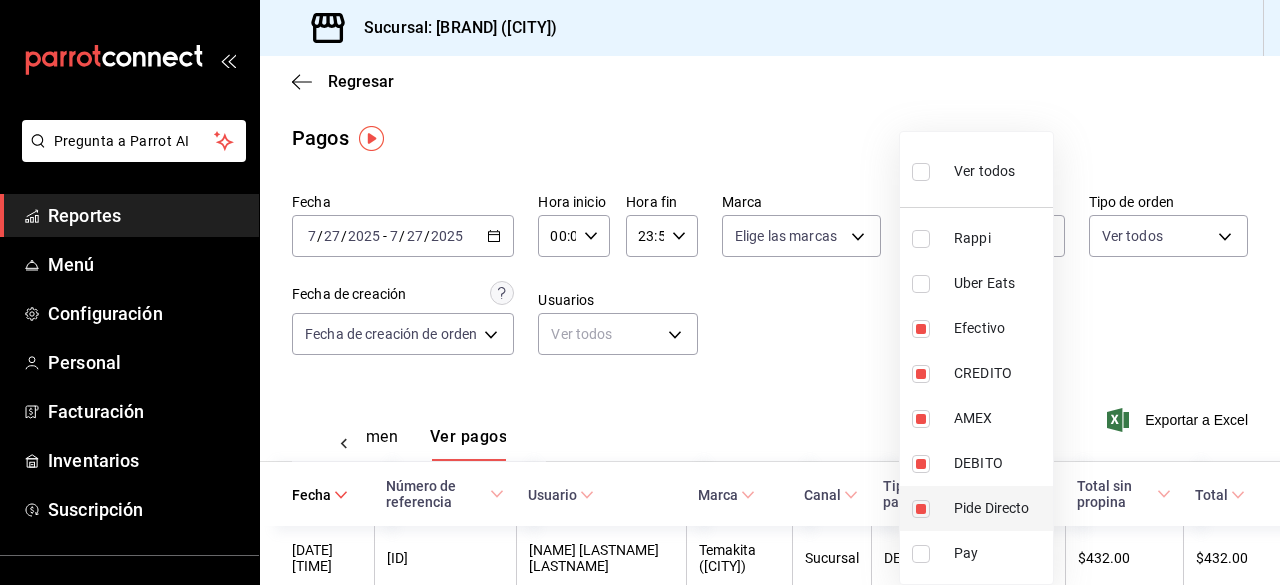 click at bounding box center [921, 509] 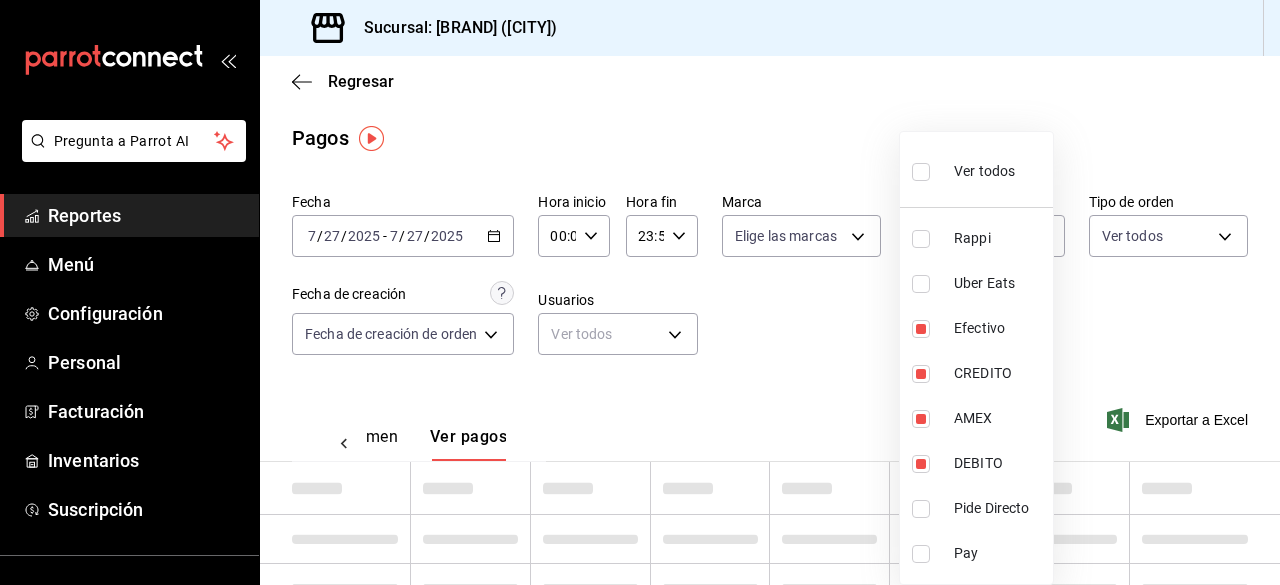 type on "[UUID],[UUID],[UUID],[UUID]" 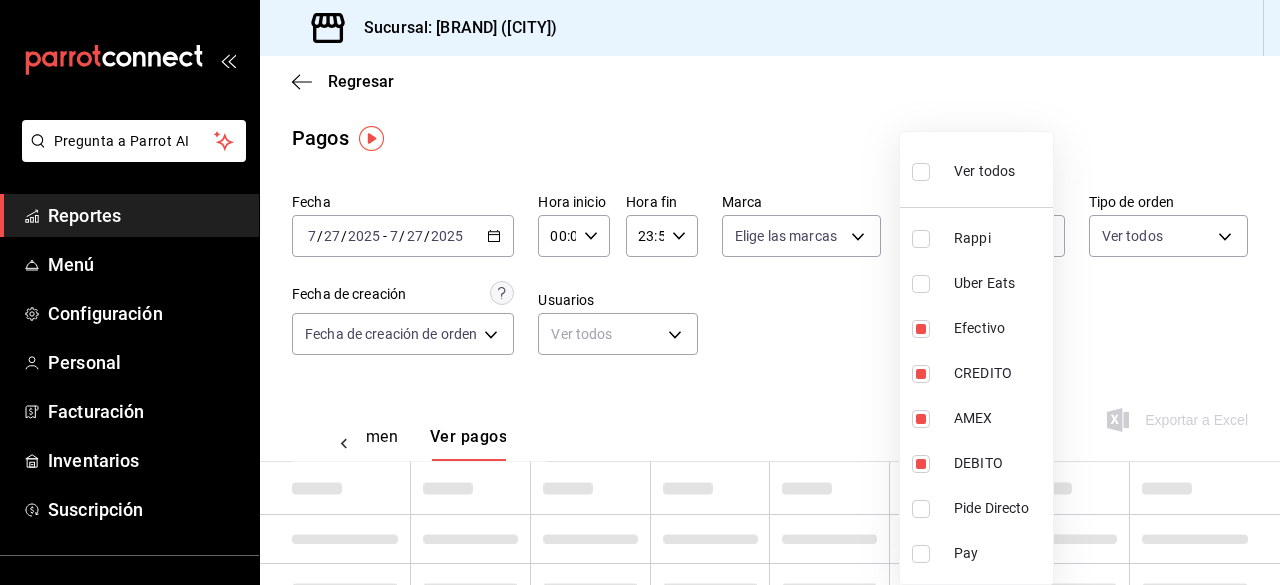 click at bounding box center [640, 292] 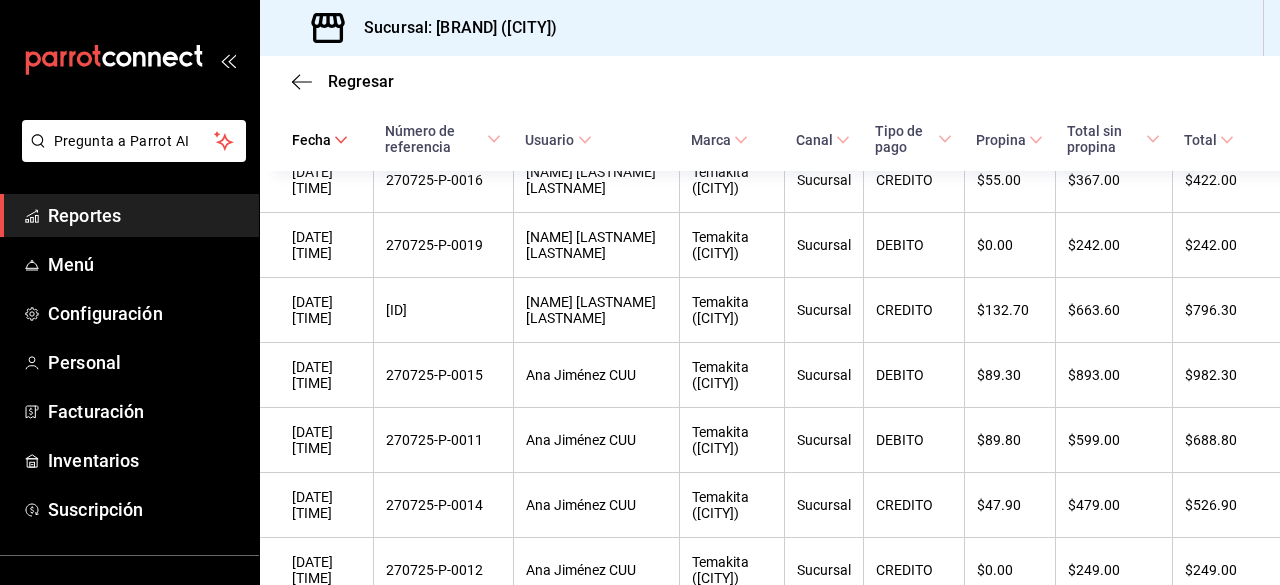 scroll, scrollTop: 1092, scrollLeft: 0, axis: vertical 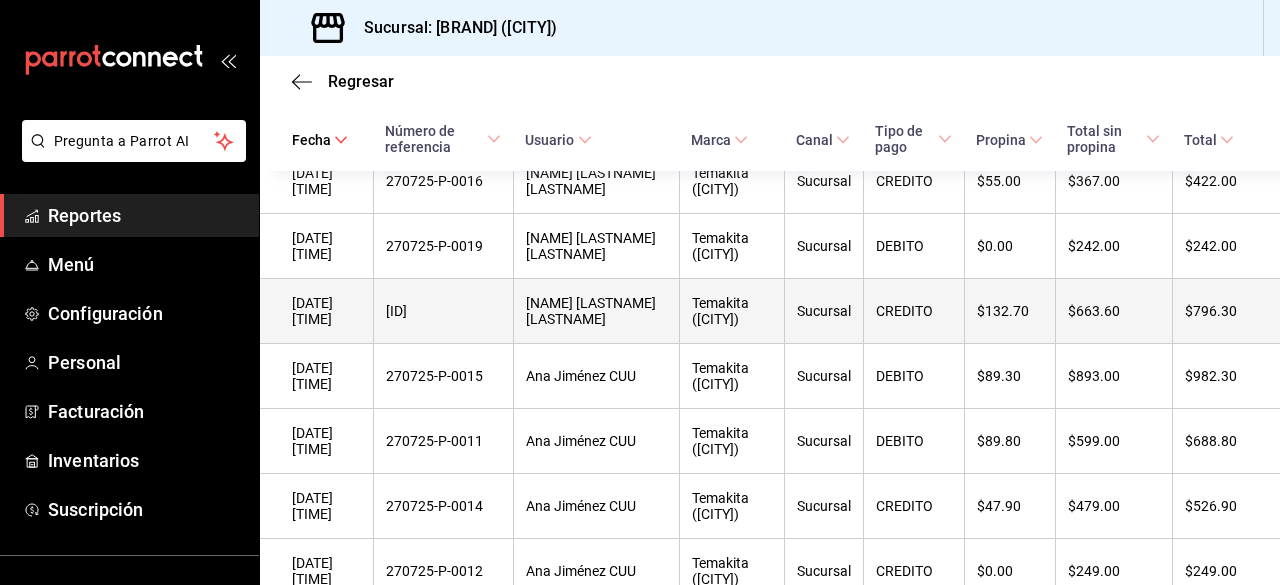 click on "[ID]" at bounding box center (443, 311) 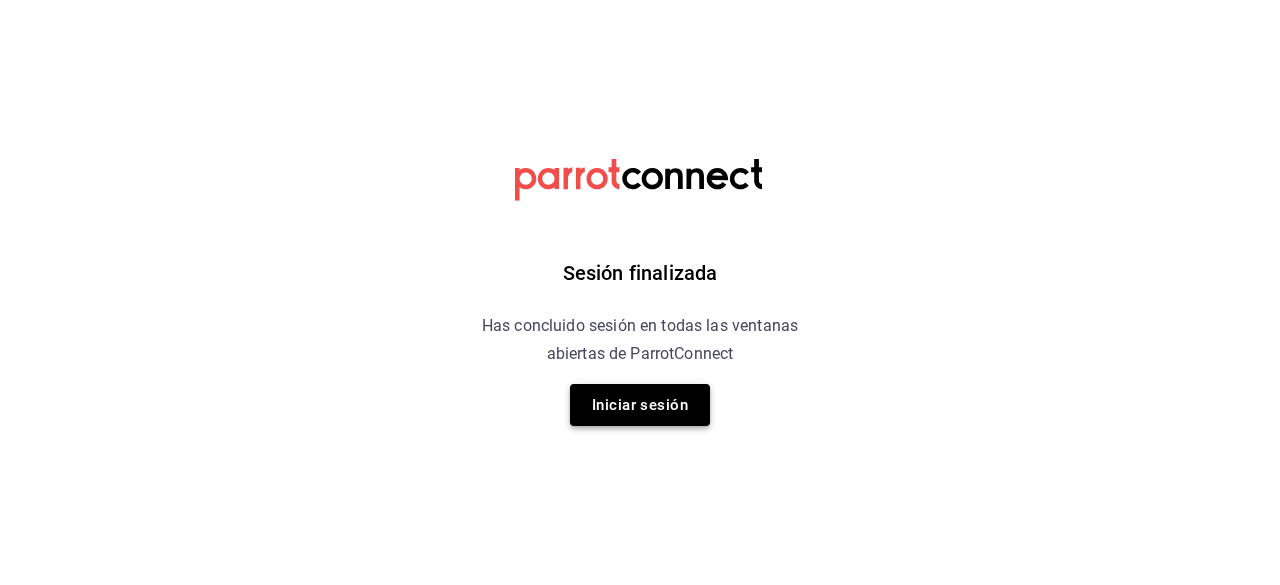 click on "Iniciar sesión" at bounding box center [640, 405] 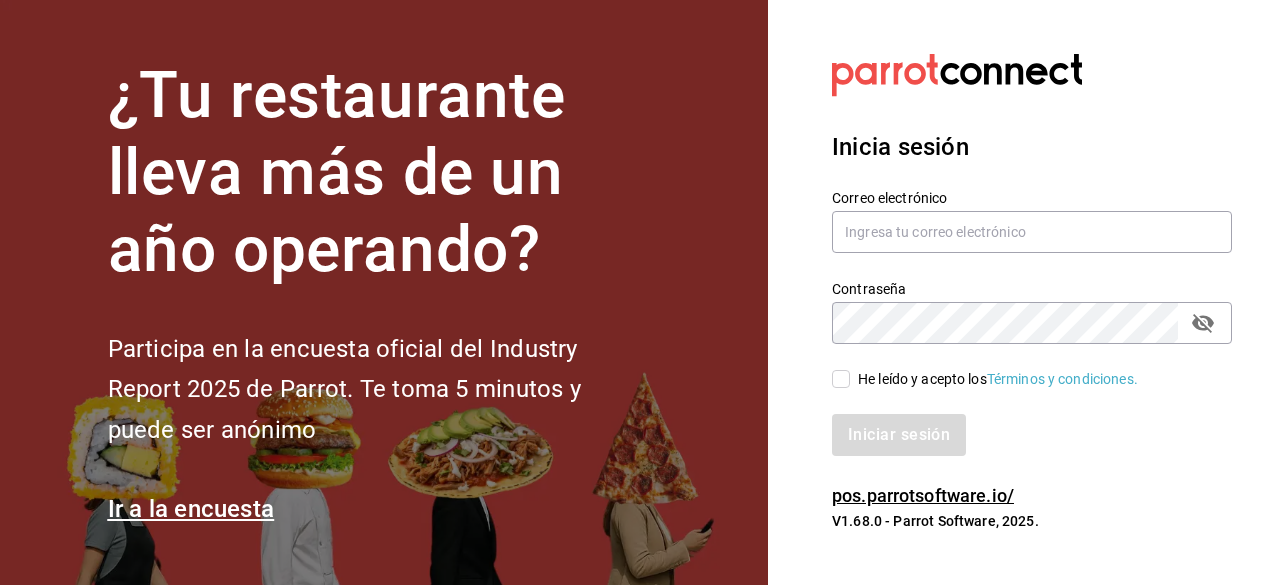 click on "Datos incorrectos. Verifica que tu Correo o Contraseña estén bien escritos. Inicia sesión Correo electrónico Contraseña Contraseña He leído y acepto los  Términos y condiciones. Iniciar sesión pos.parrotsoftware.io/ V1.68.0 - Parrot Software, 2025." at bounding box center [1024, 292] 